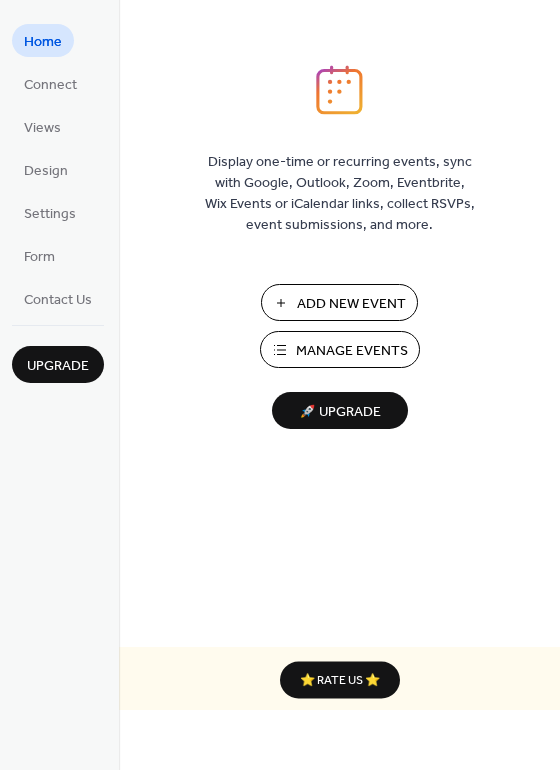 scroll, scrollTop: 0, scrollLeft: 0, axis: both 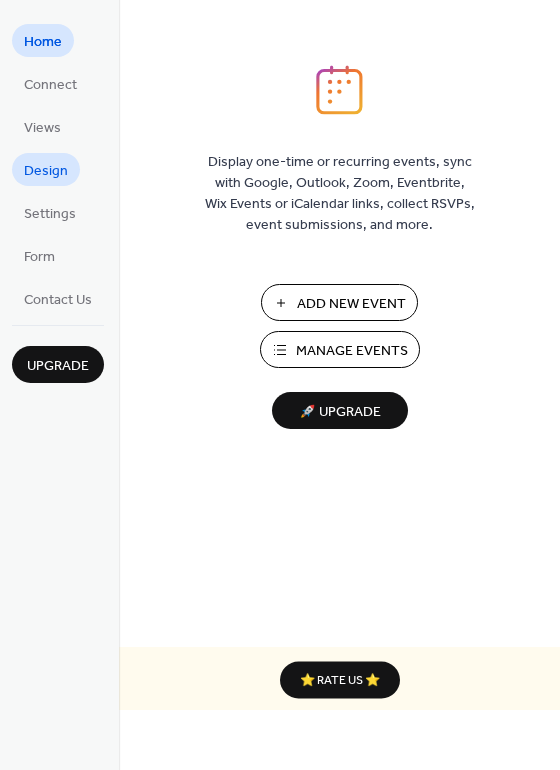 click on "Design" at bounding box center (46, 171) 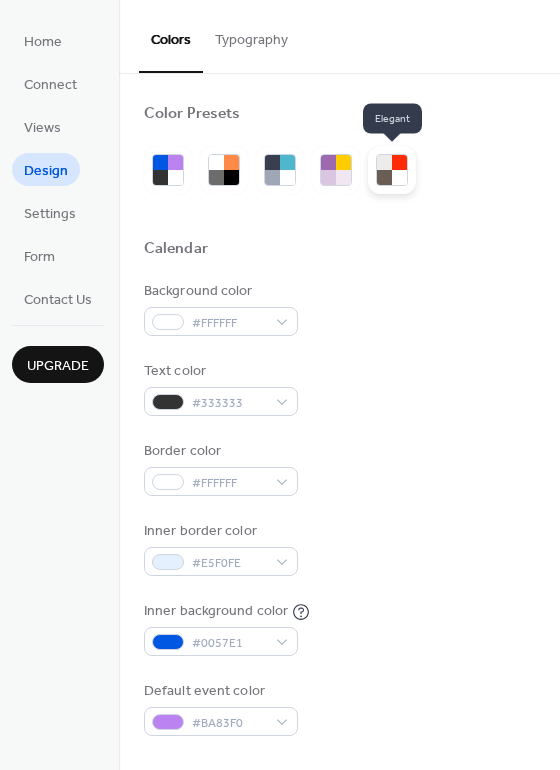 click at bounding box center (399, 177) 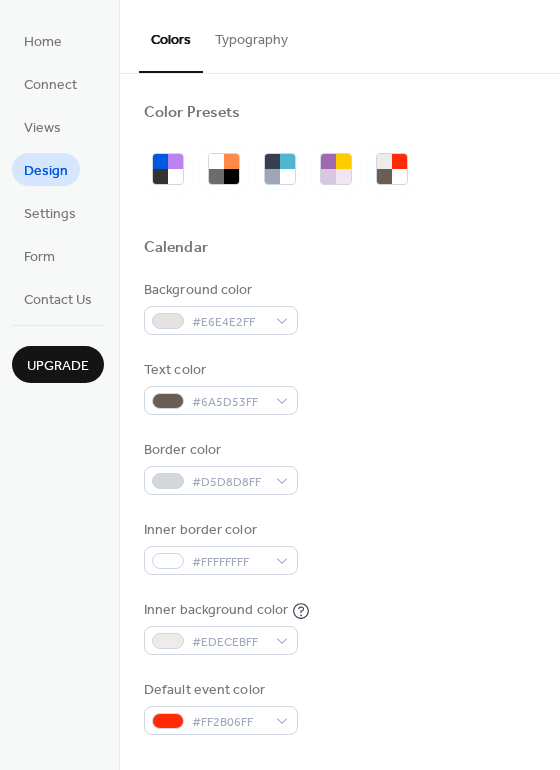 scroll, scrollTop: 0, scrollLeft: 0, axis: both 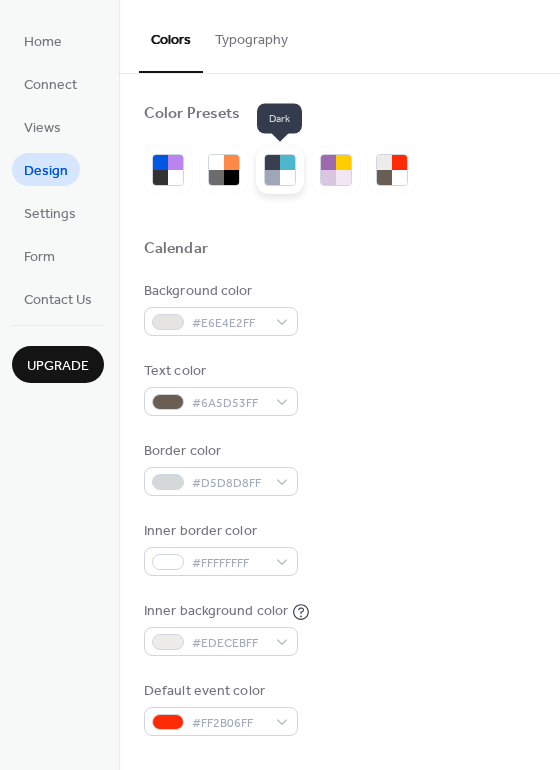 click at bounding box center (272, 177) 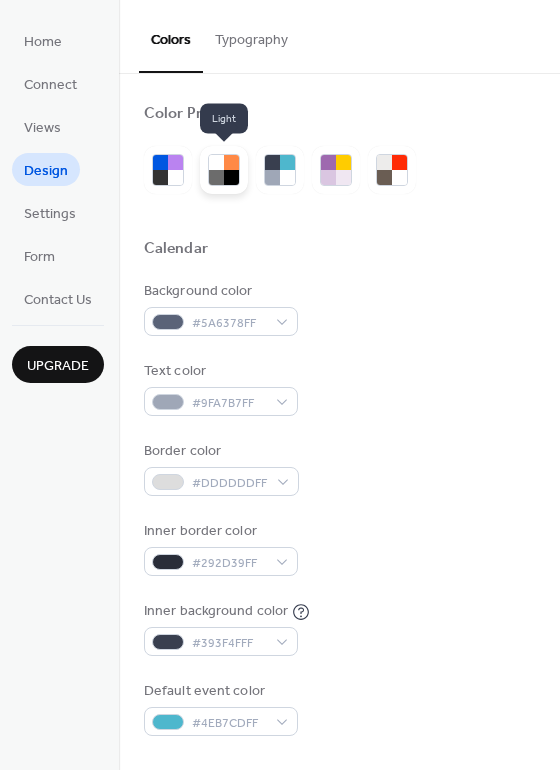 click at bounding box center [231, 177] 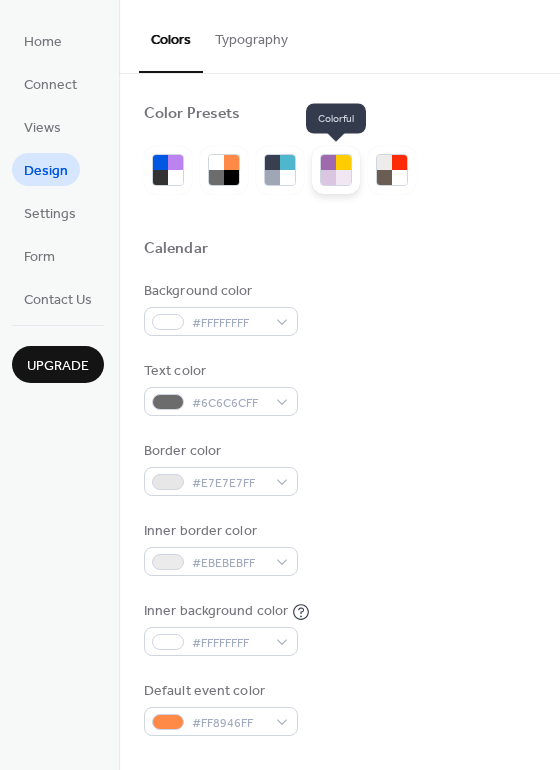 click at bounding box center [343, 177] 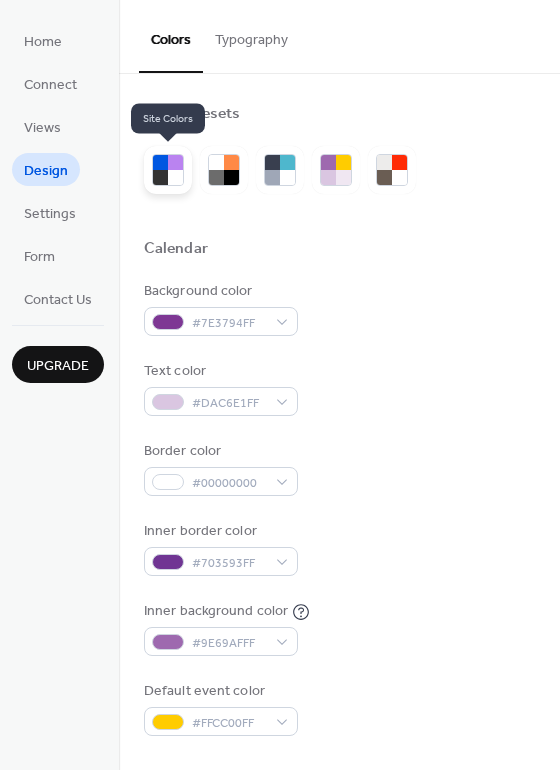 click at bounding box center (175, 177) 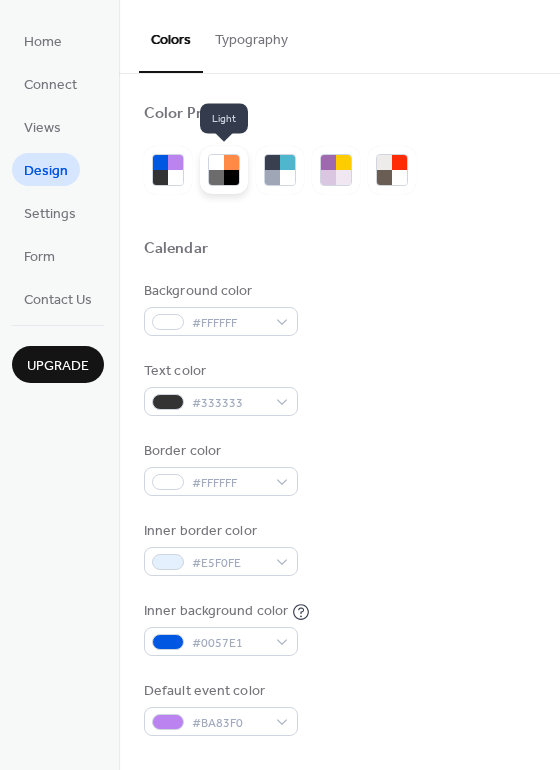 click at bounding box center (216, 177) 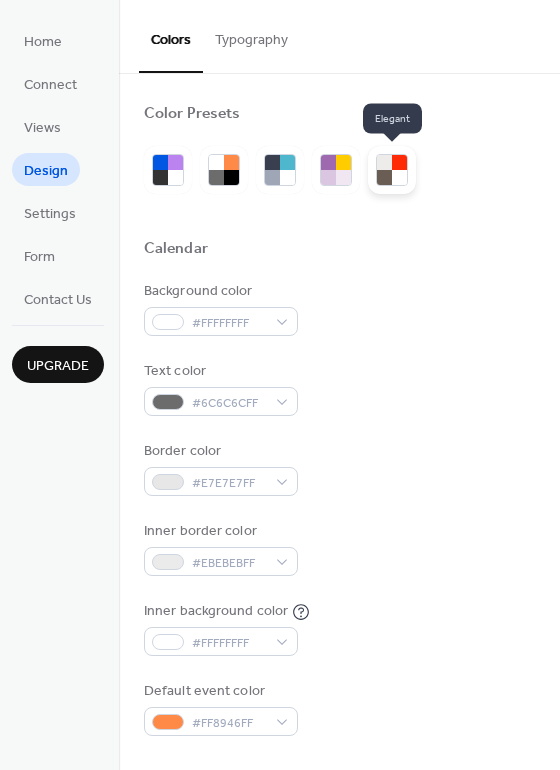 click at bounding box center [399, 177] 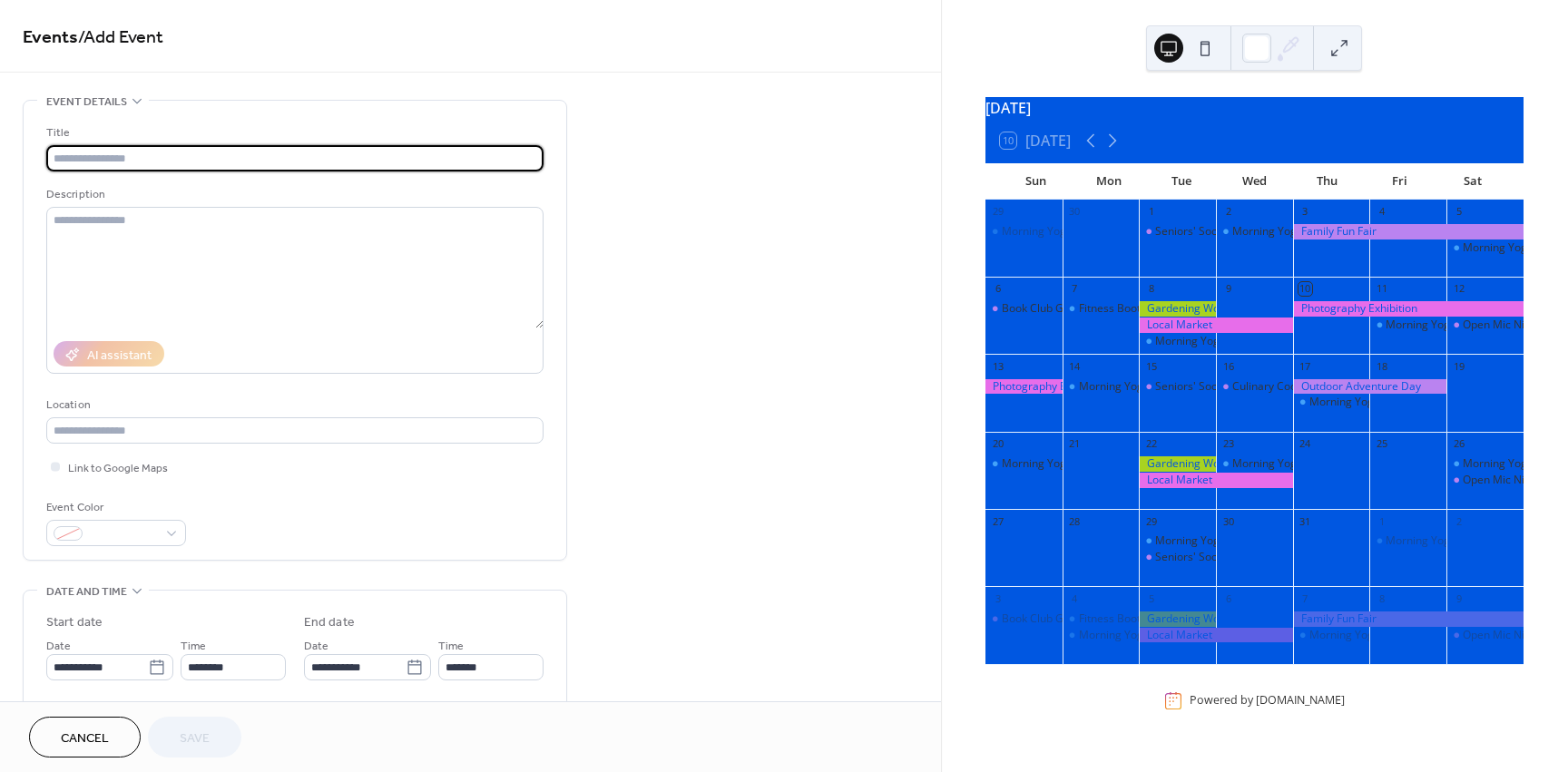 scroll, scrollTop: 0, scrollLeft: 0, axis: both 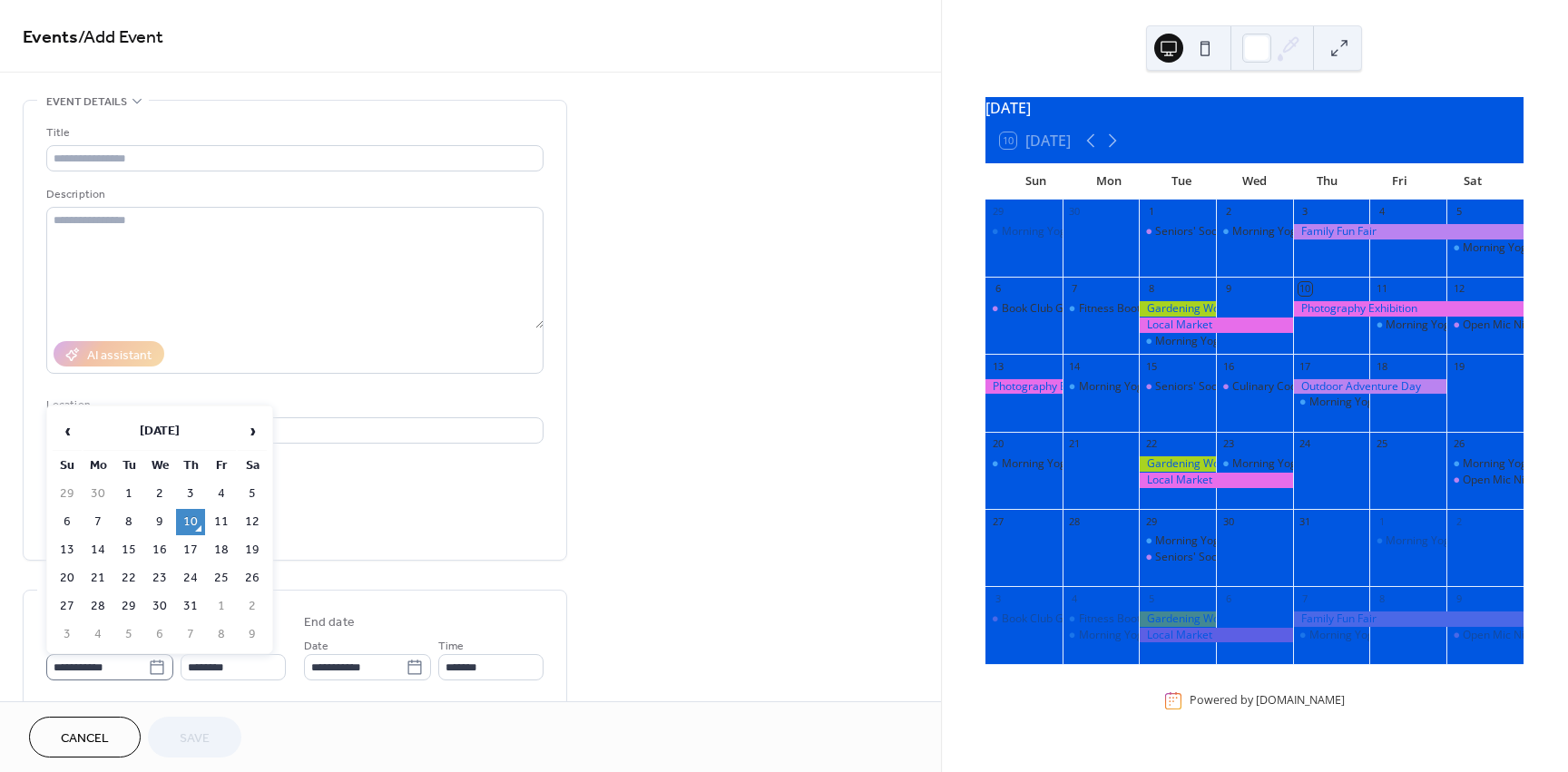 click 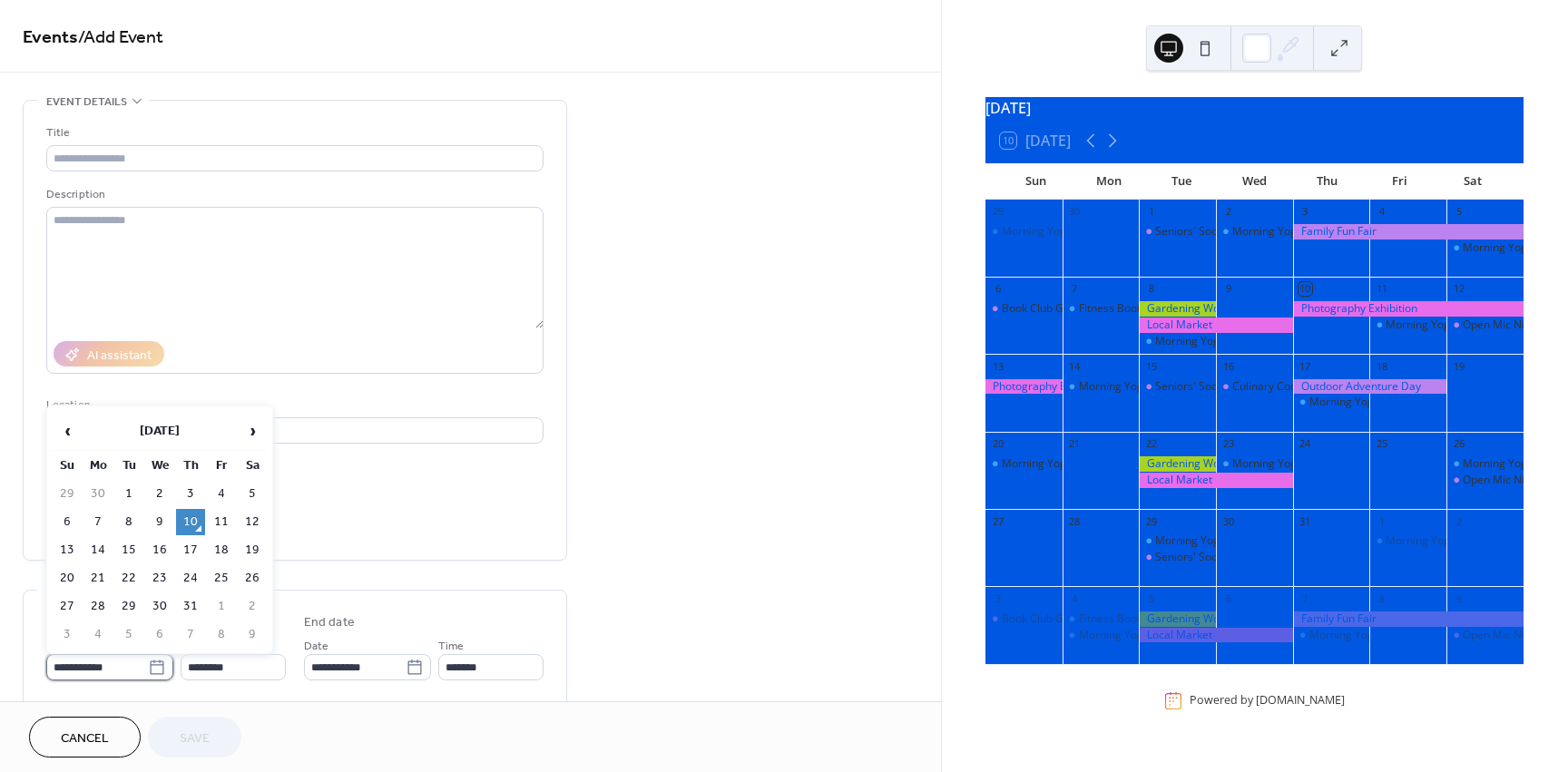 click on "**********" at bounding box center (97, 667) 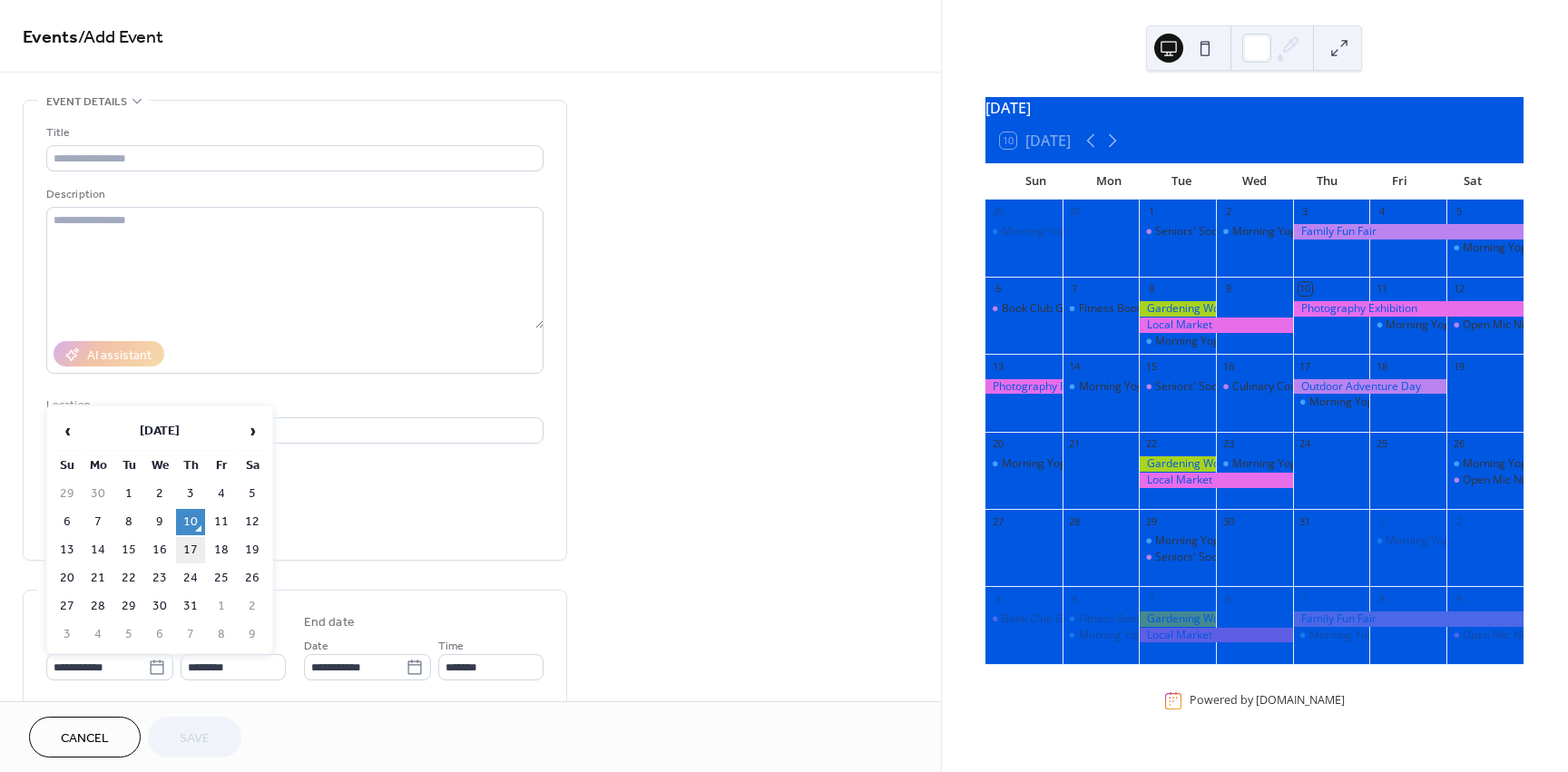 click on "17" at bounding box center (191, 550) 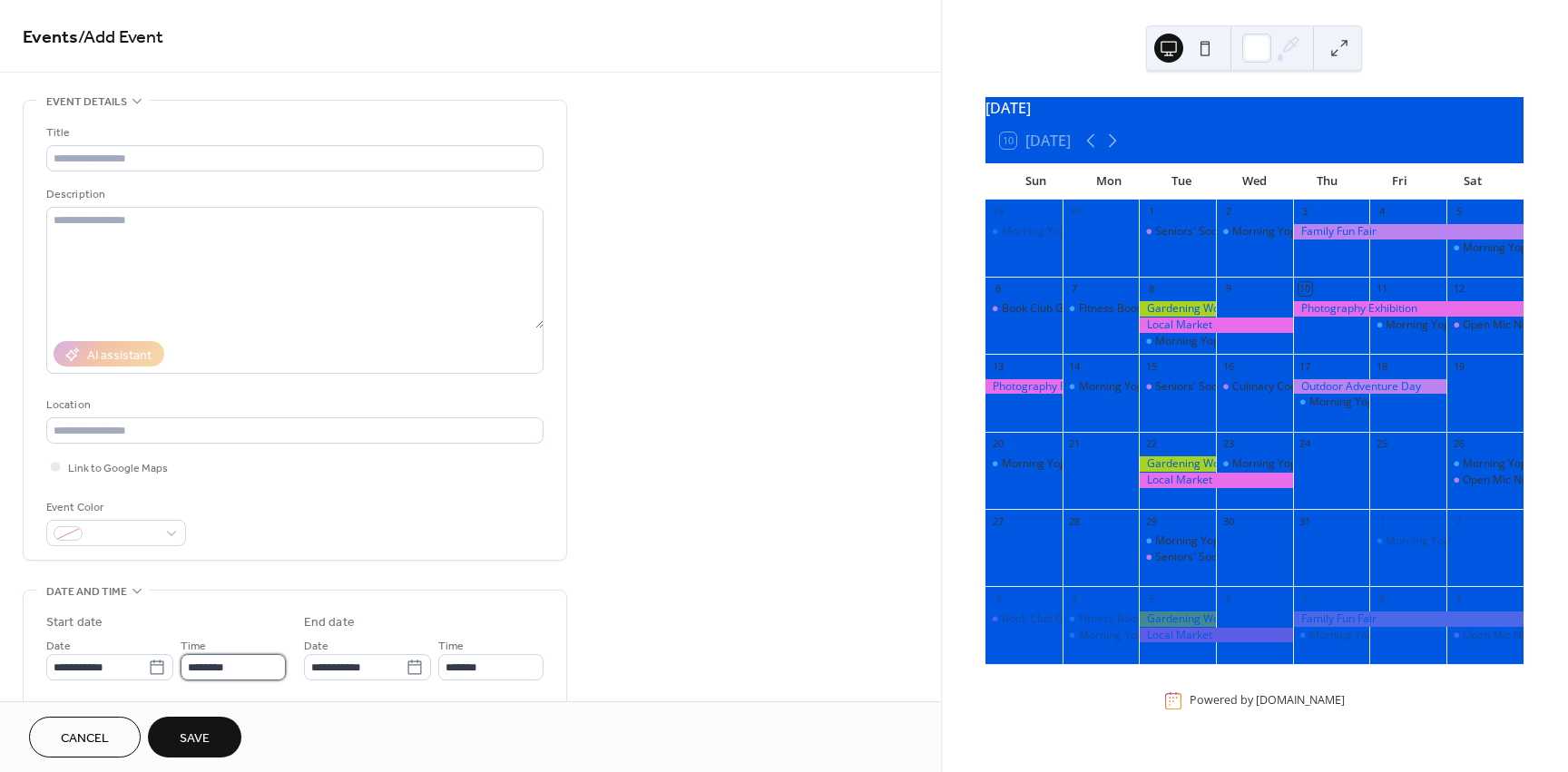 click on "********" at bounding box center [233, 667] 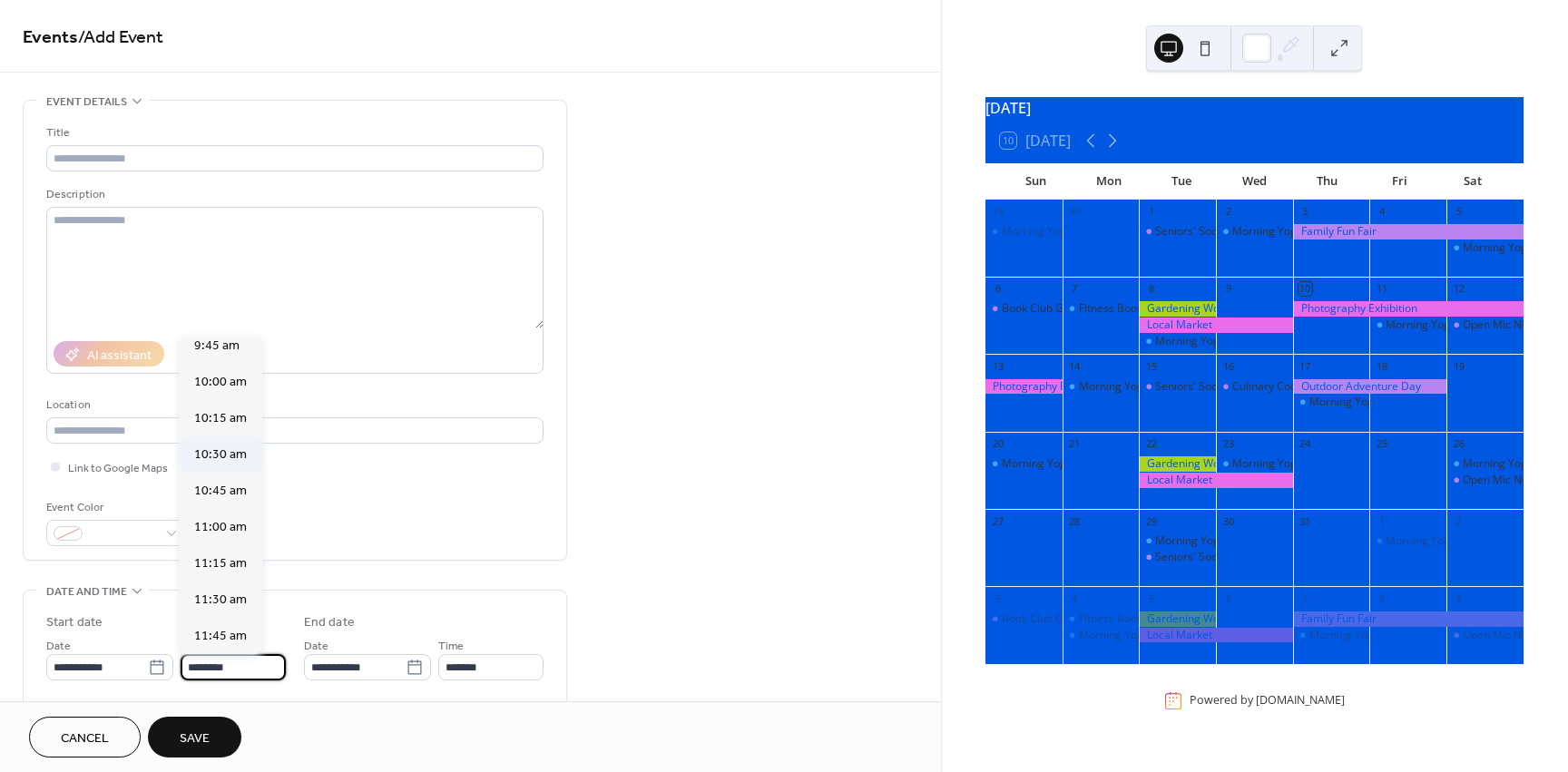 scroll, scrollTop: 1422, scrollLeft: 0, axis: vertical 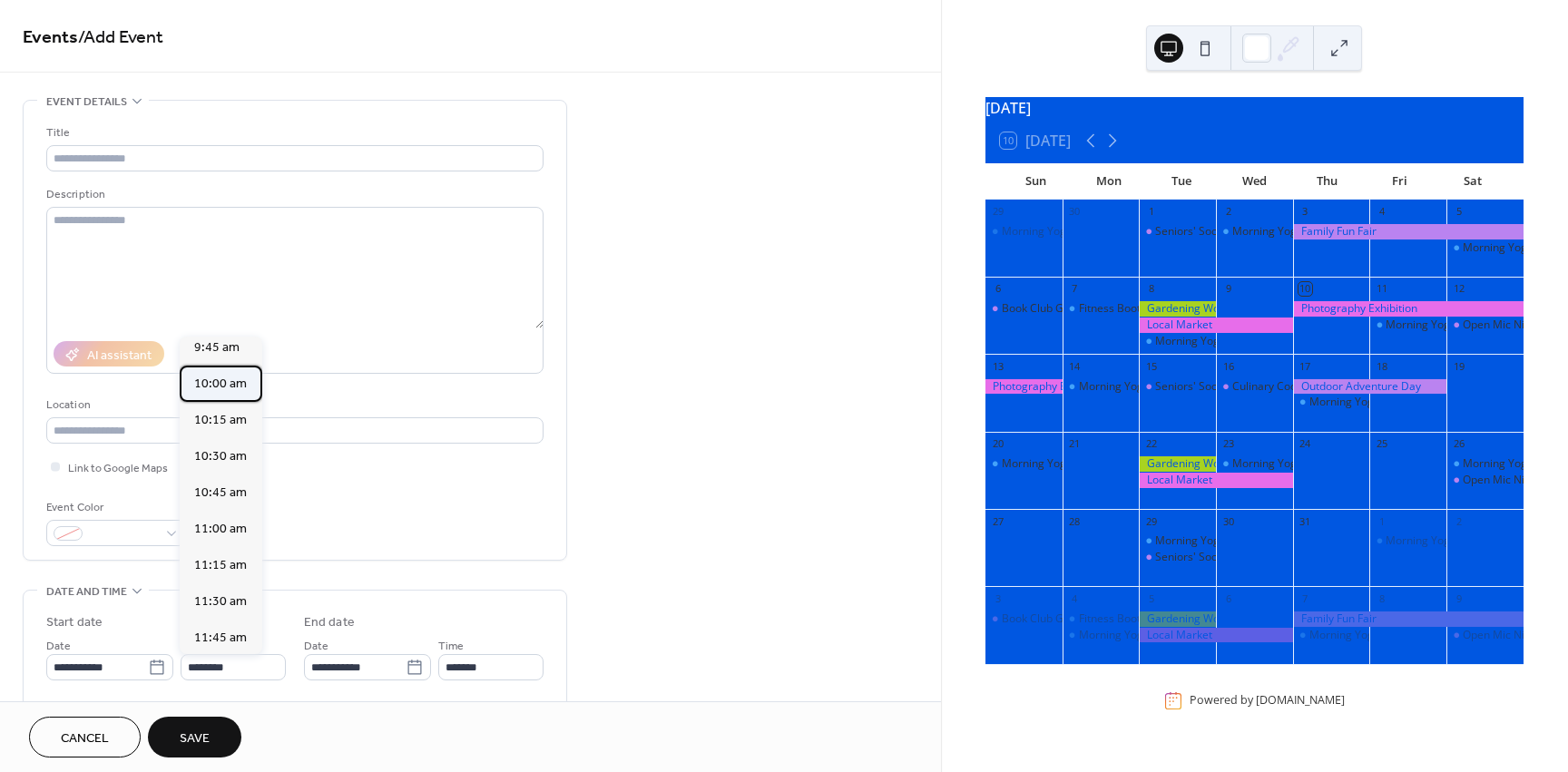 click on "10:00 am" at bounding box center [220, 384] 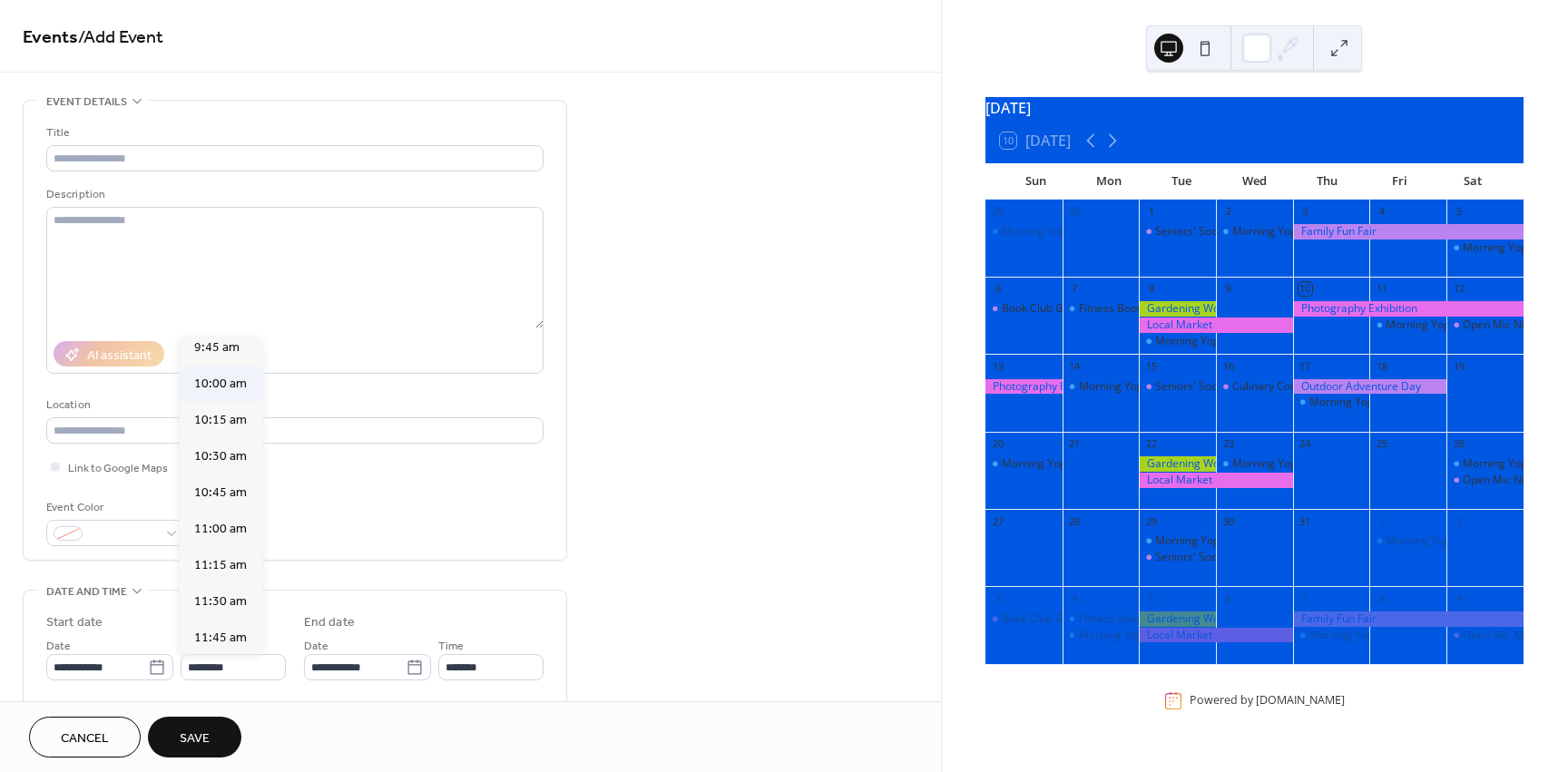 type on "********" 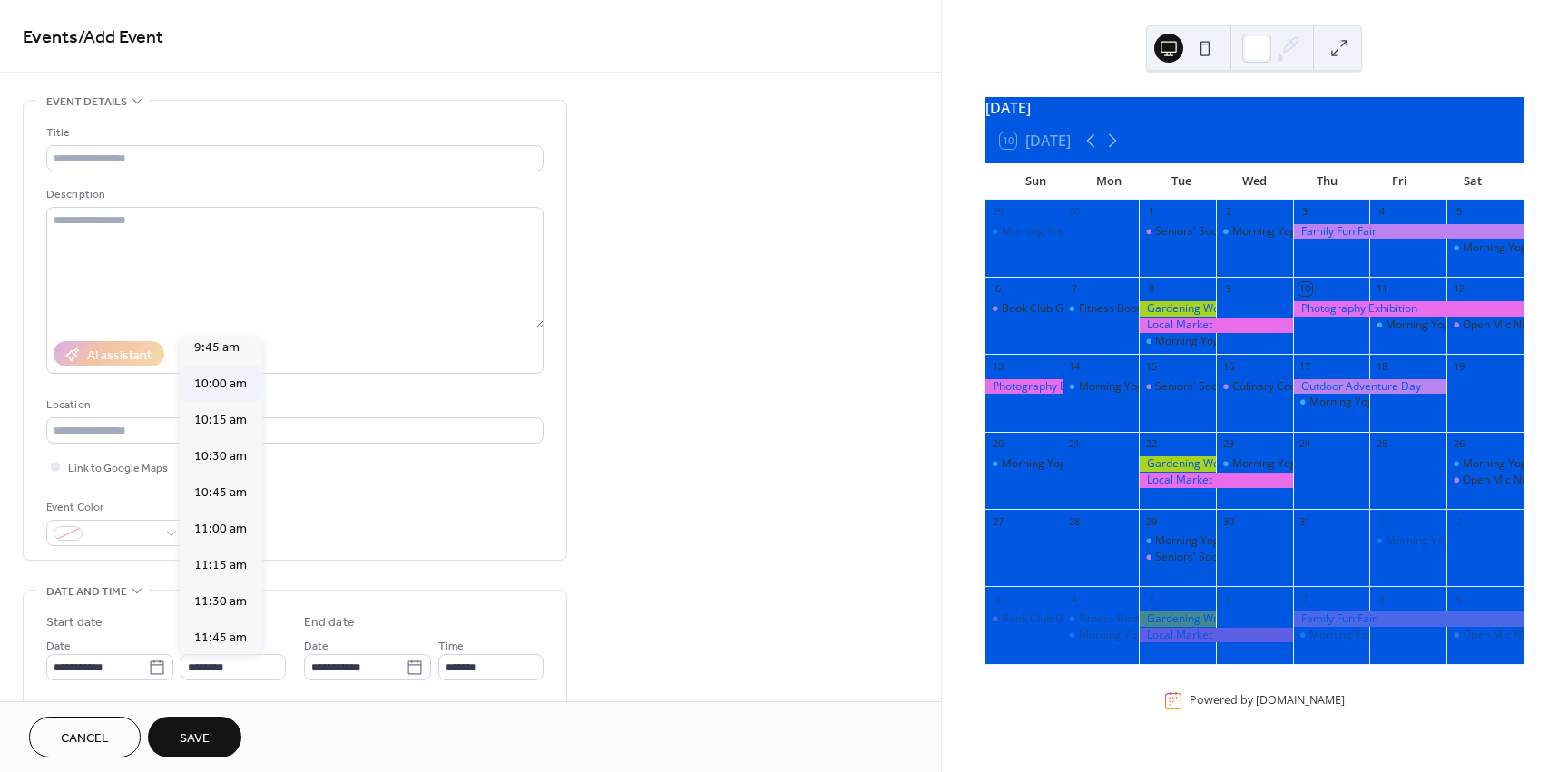 type on "********" 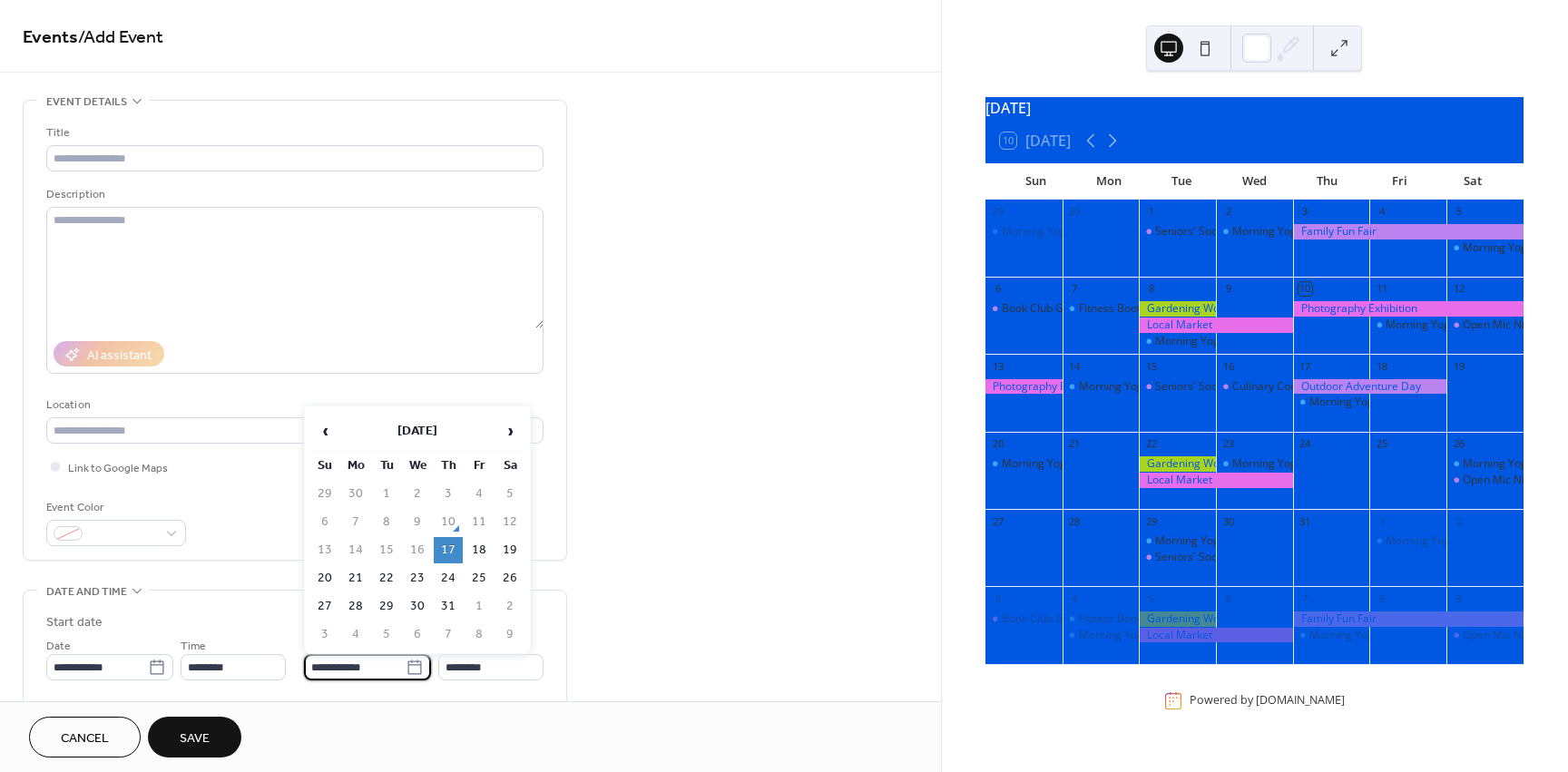 click on "**********" at bounding box center (355, 667) 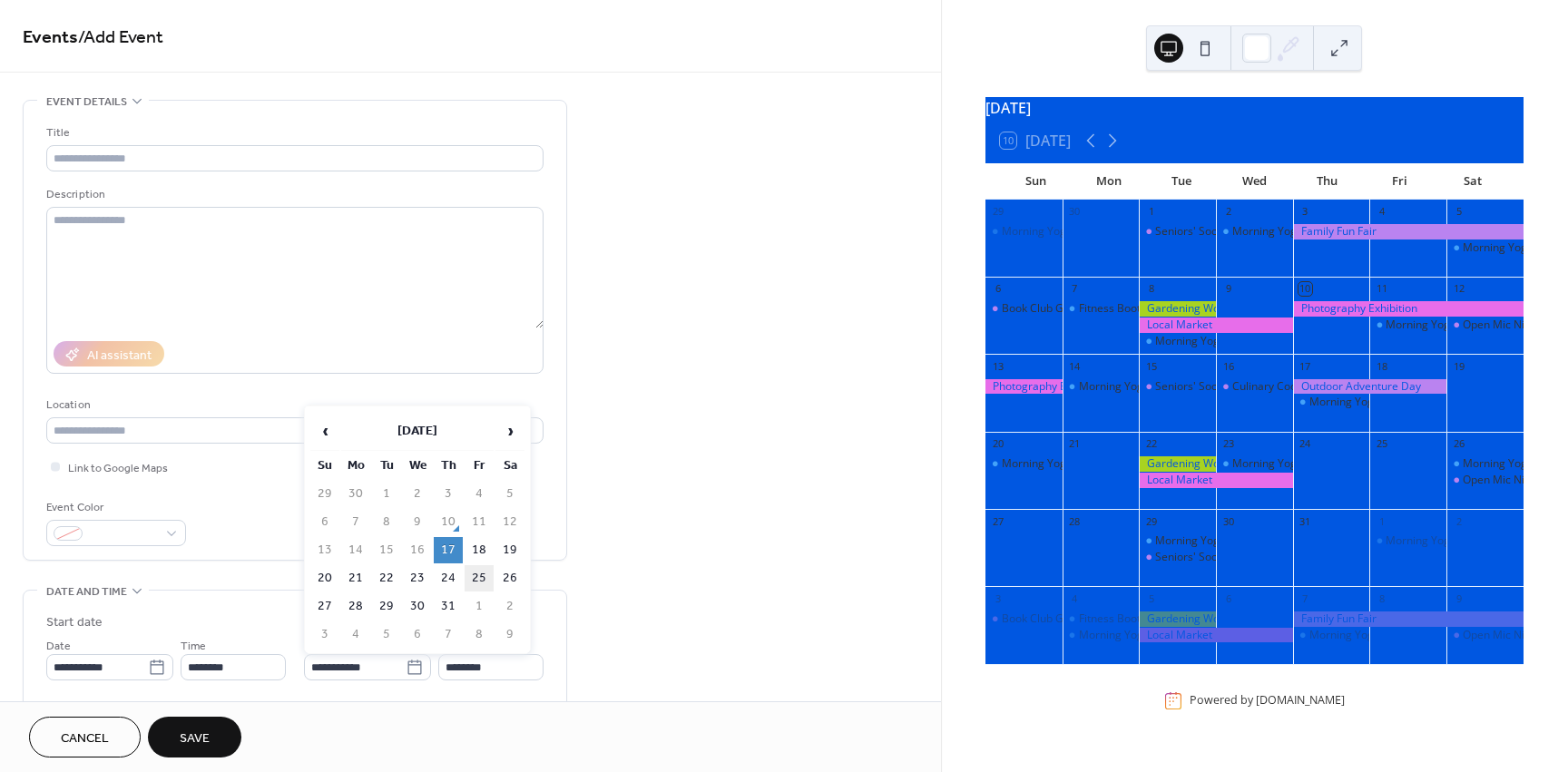 click on "25" at bounding box center (479, 578) 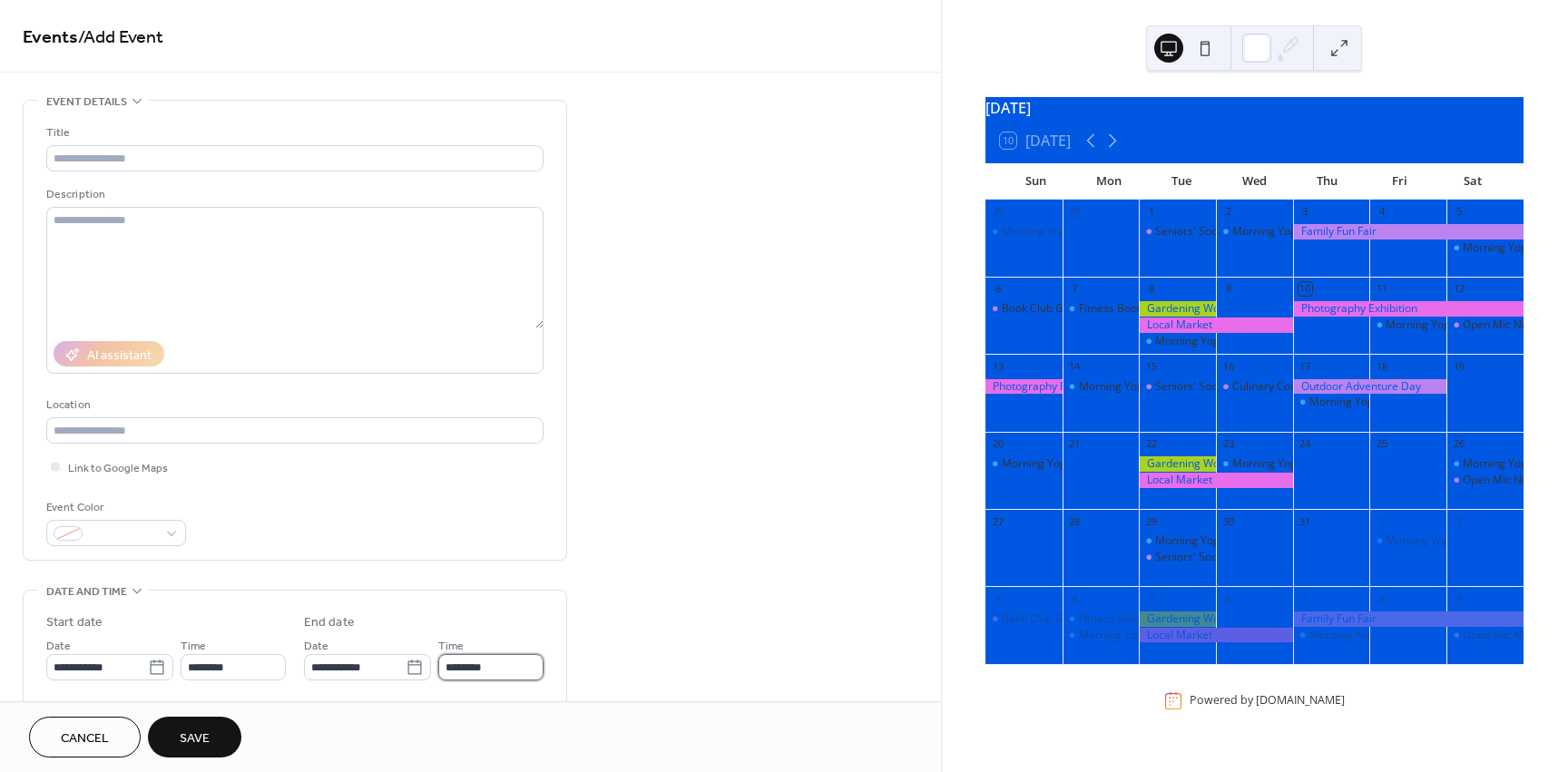 click on "********" at bounding box center (491, 667) 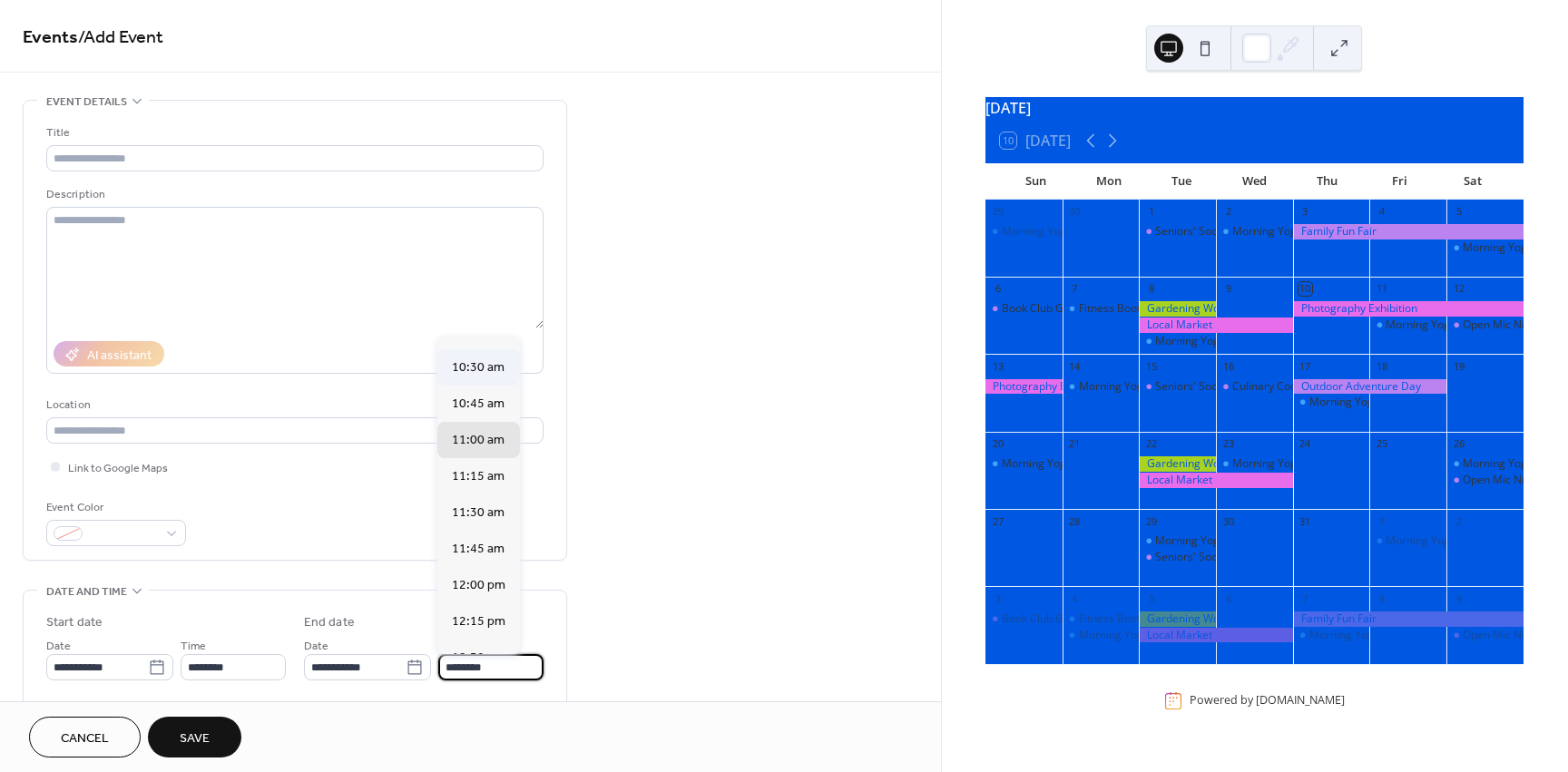 scroll, scrollTop: 1455, scrollLeft: 0, axis: vertical 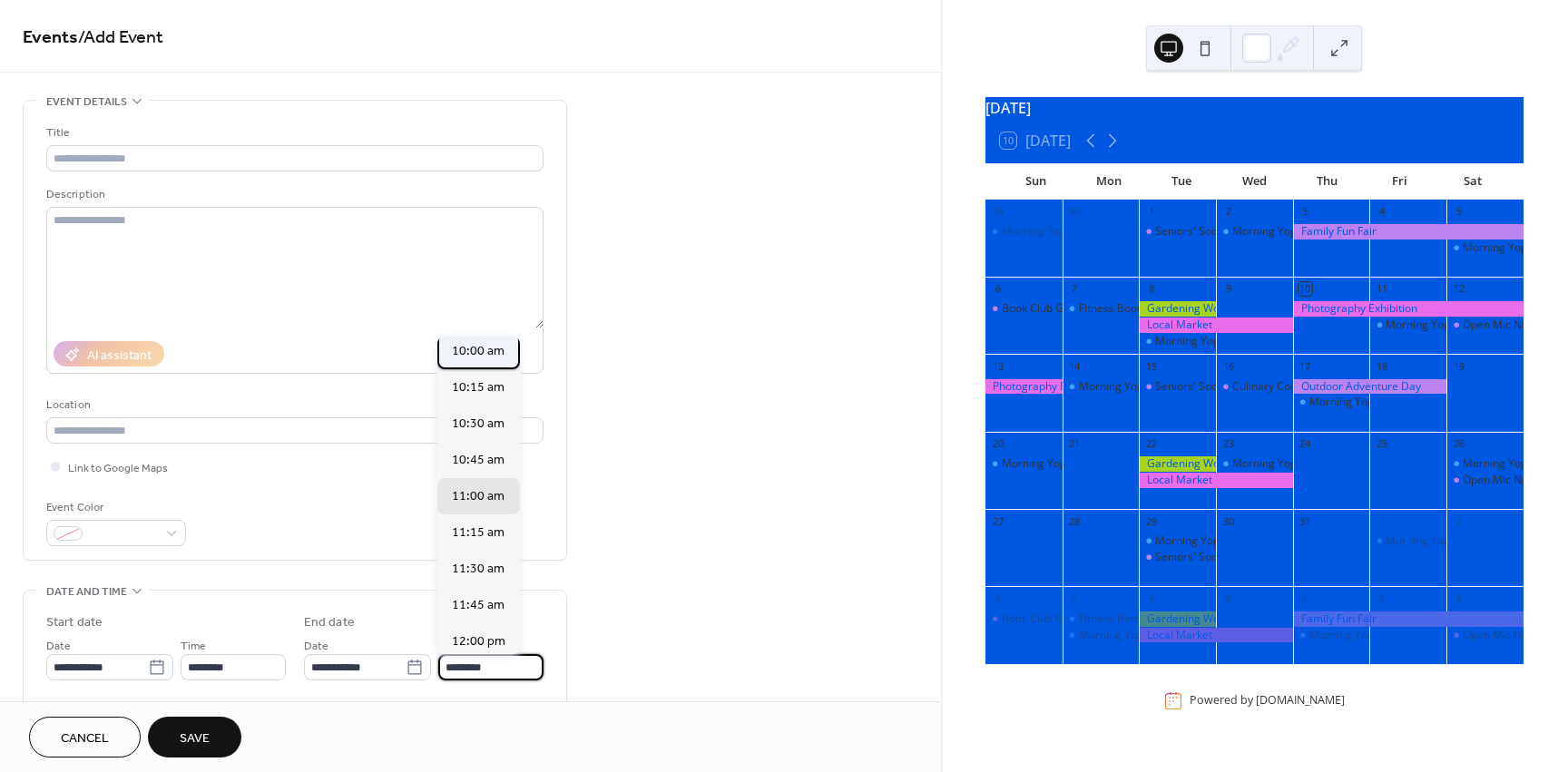 click on "10:00 am" at bounding box center (478, 351) 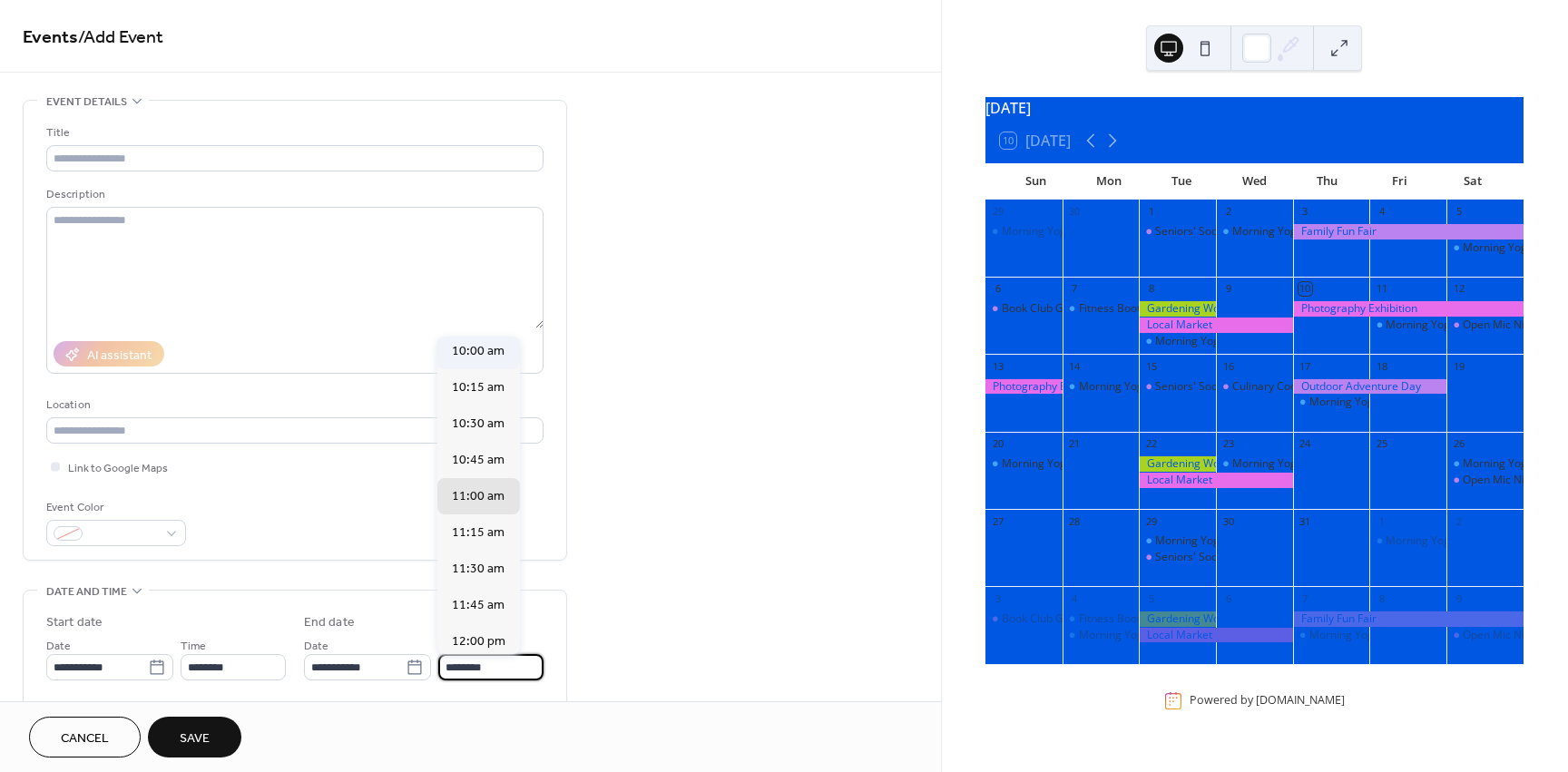 type on "********" 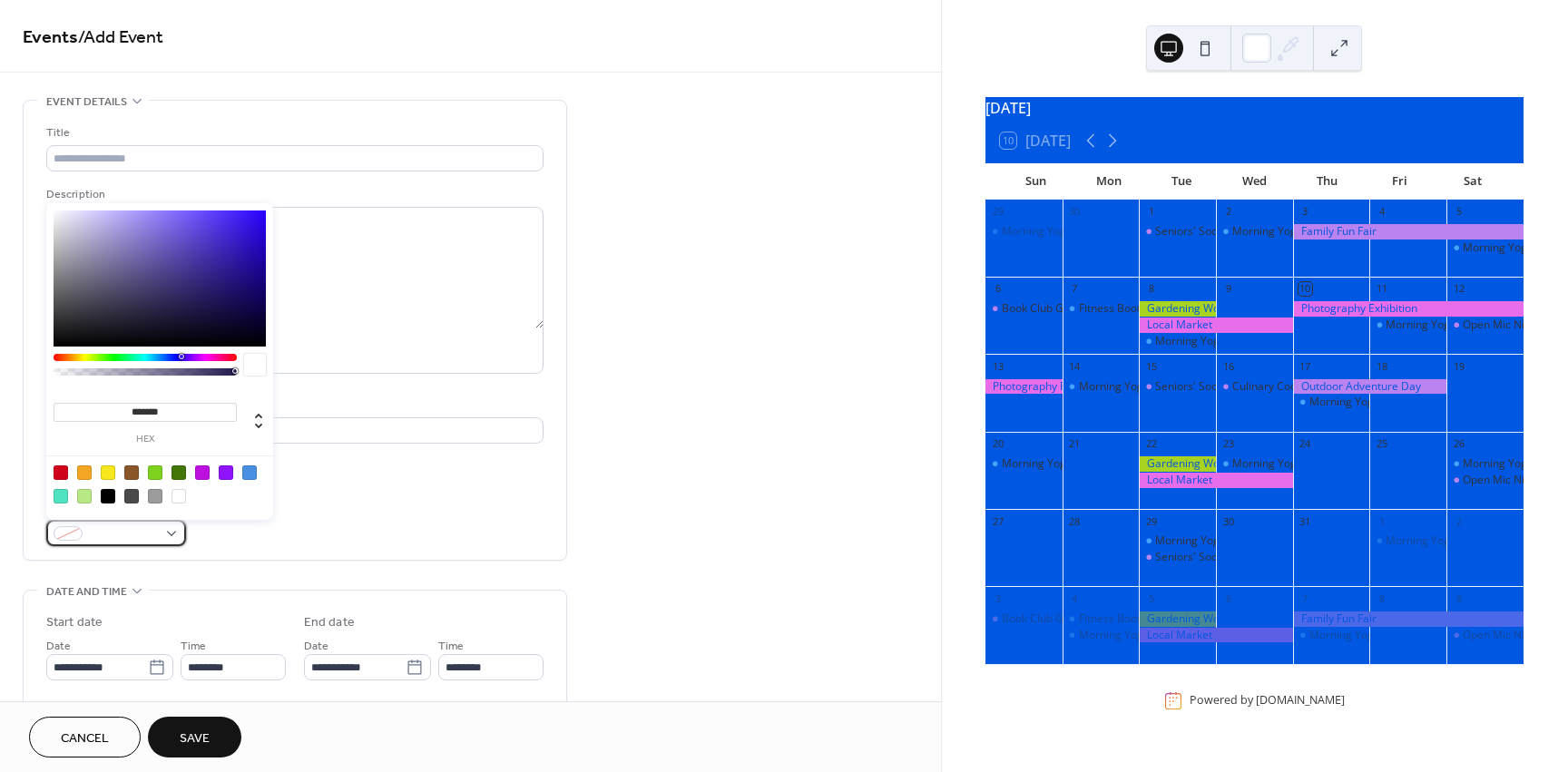click at bounding box center (123, 534) 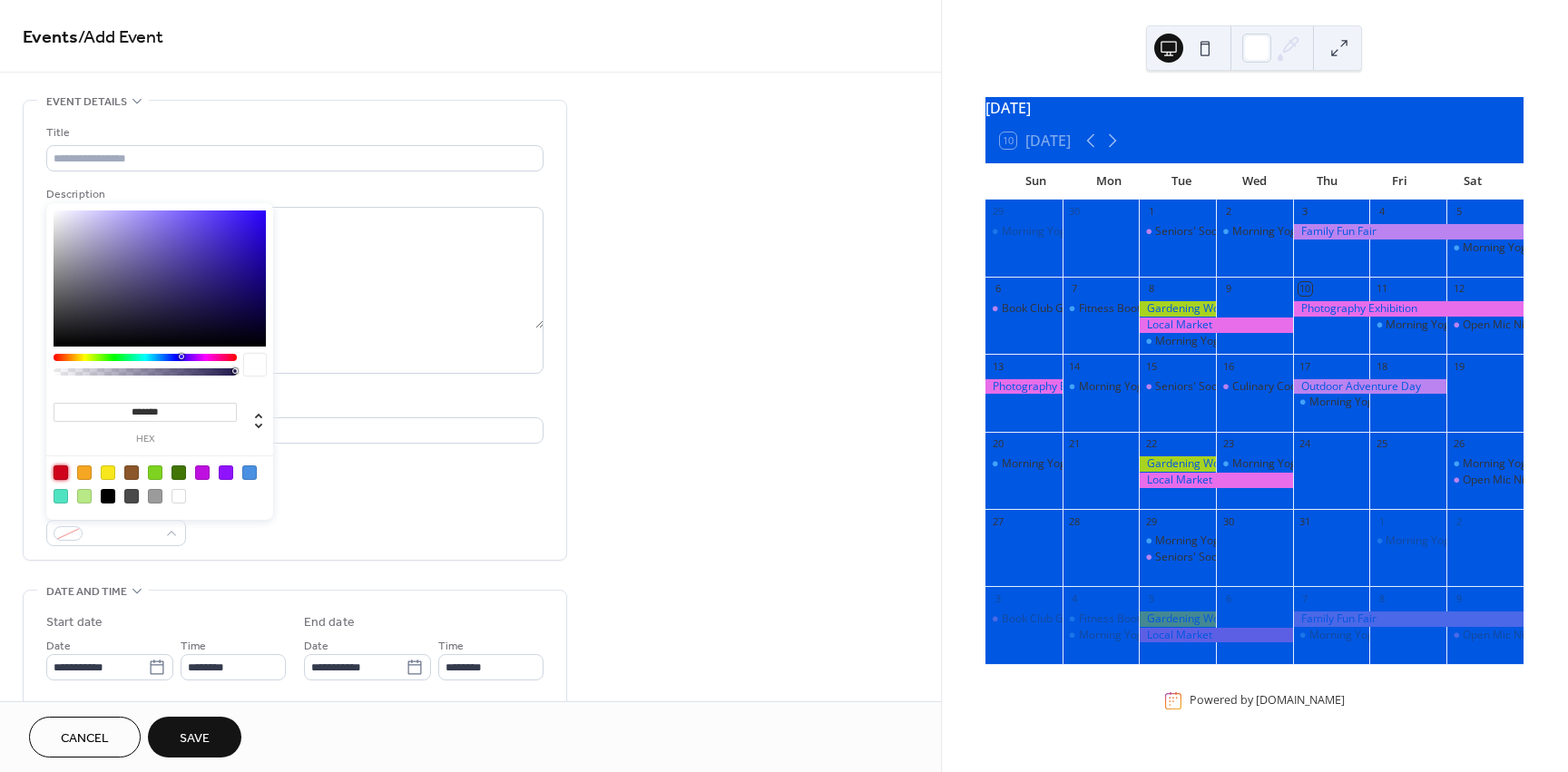 click at bounding box center (61, 473) 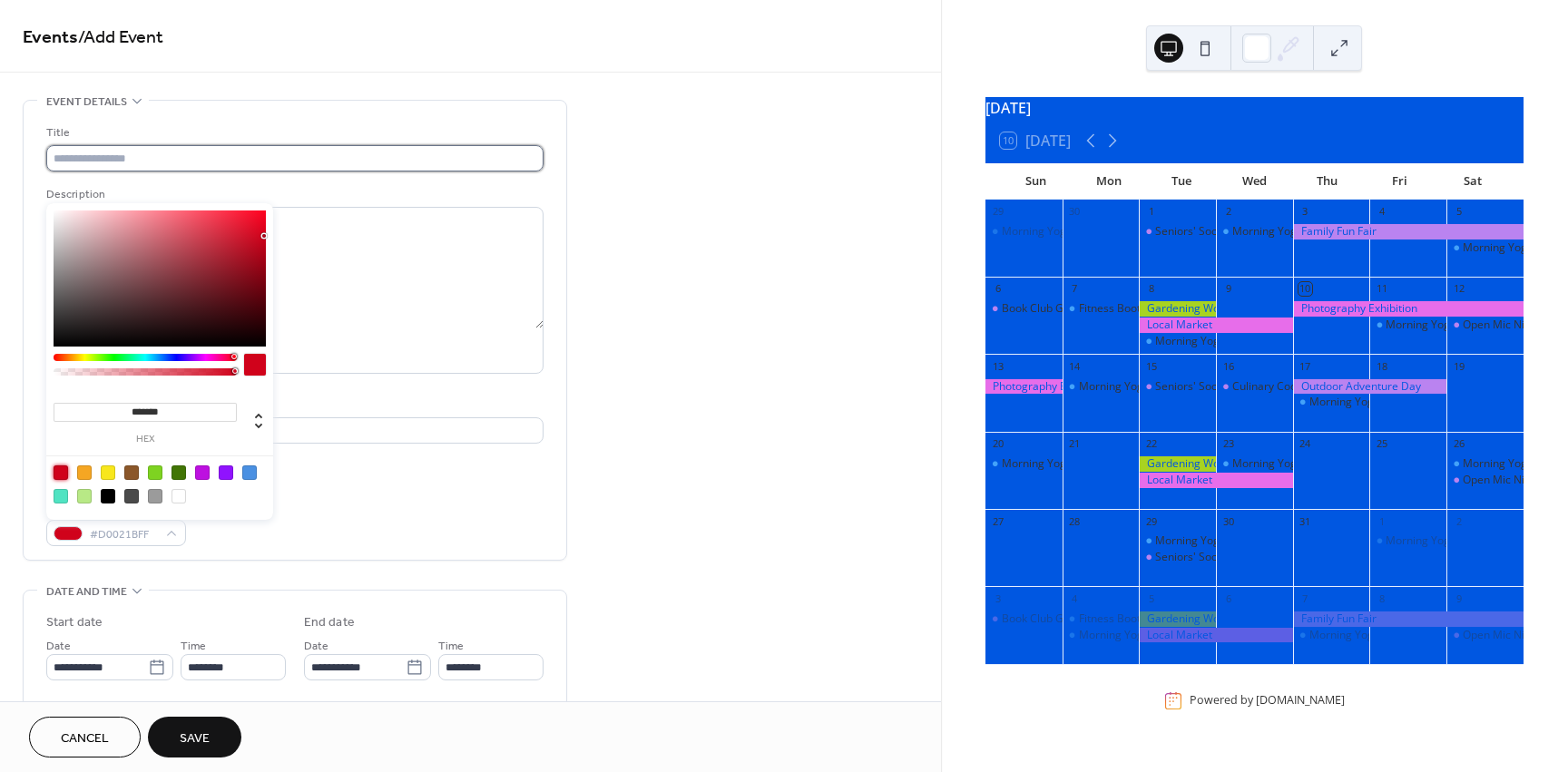 click at bounding box center [295, 158] 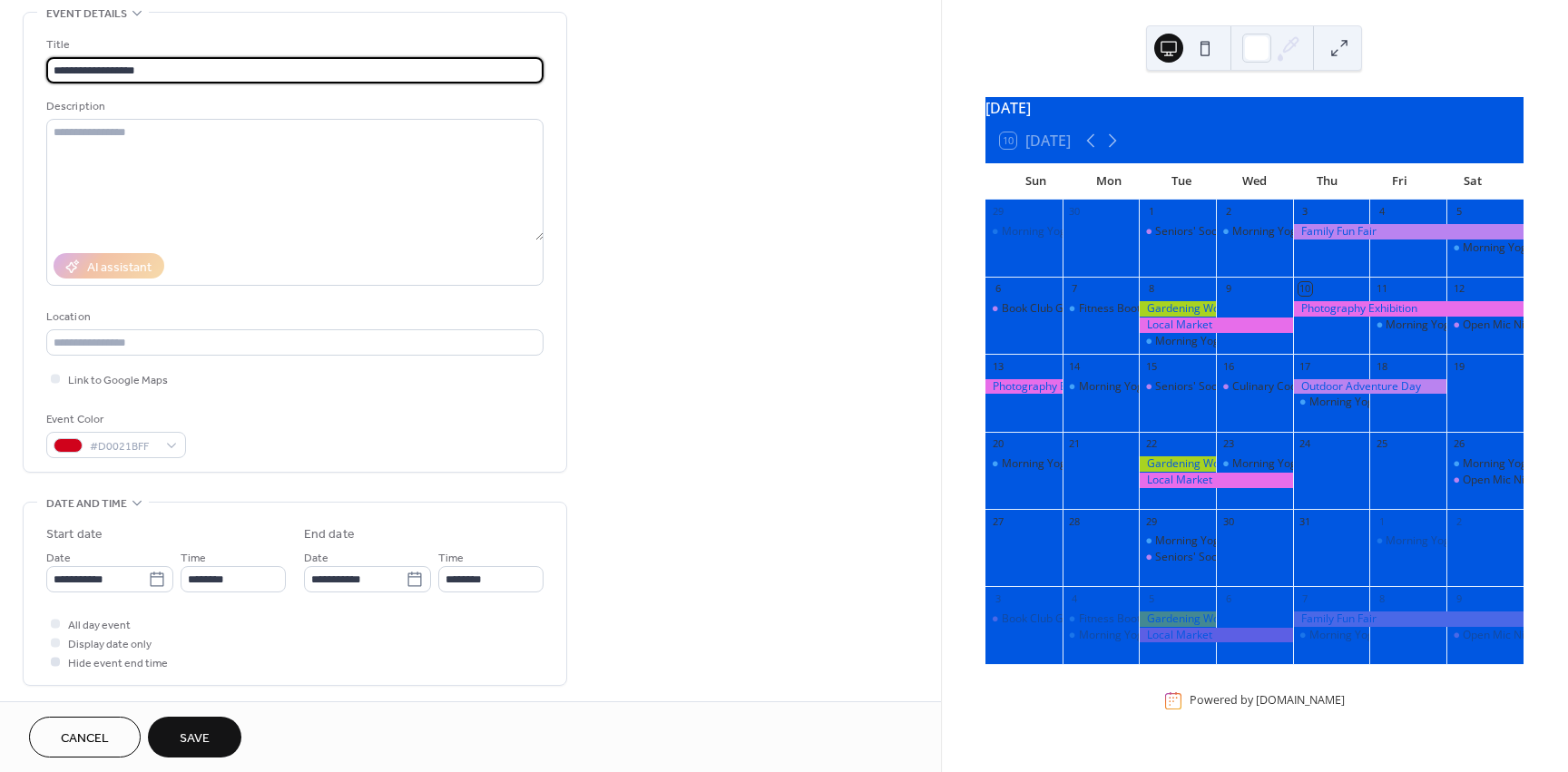 scroll, scrollTop: 91, scrollLeft: 0, axis: vertical 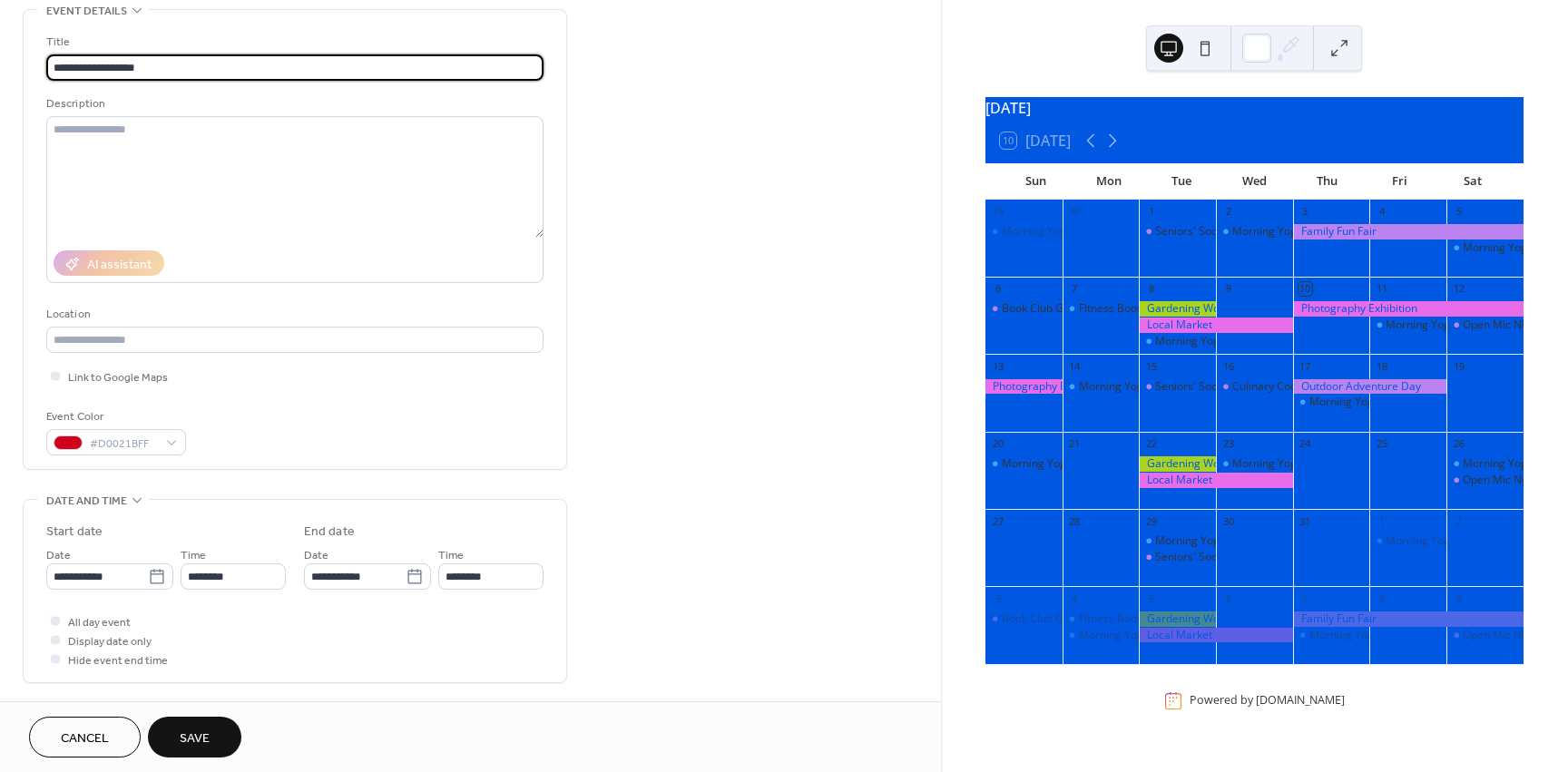 type on "**********" 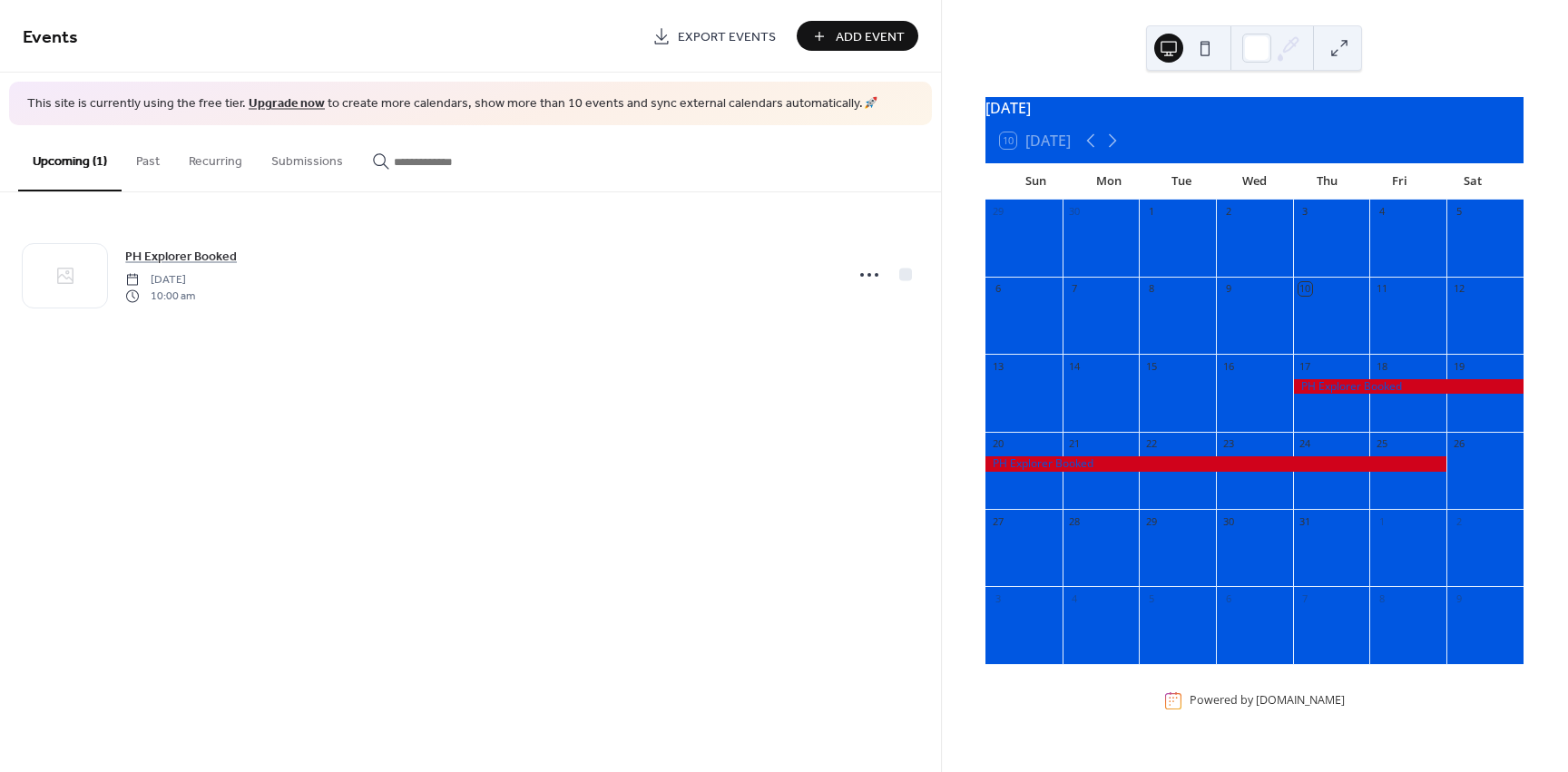 click on "Add Event" at bounding box center (858, 35) 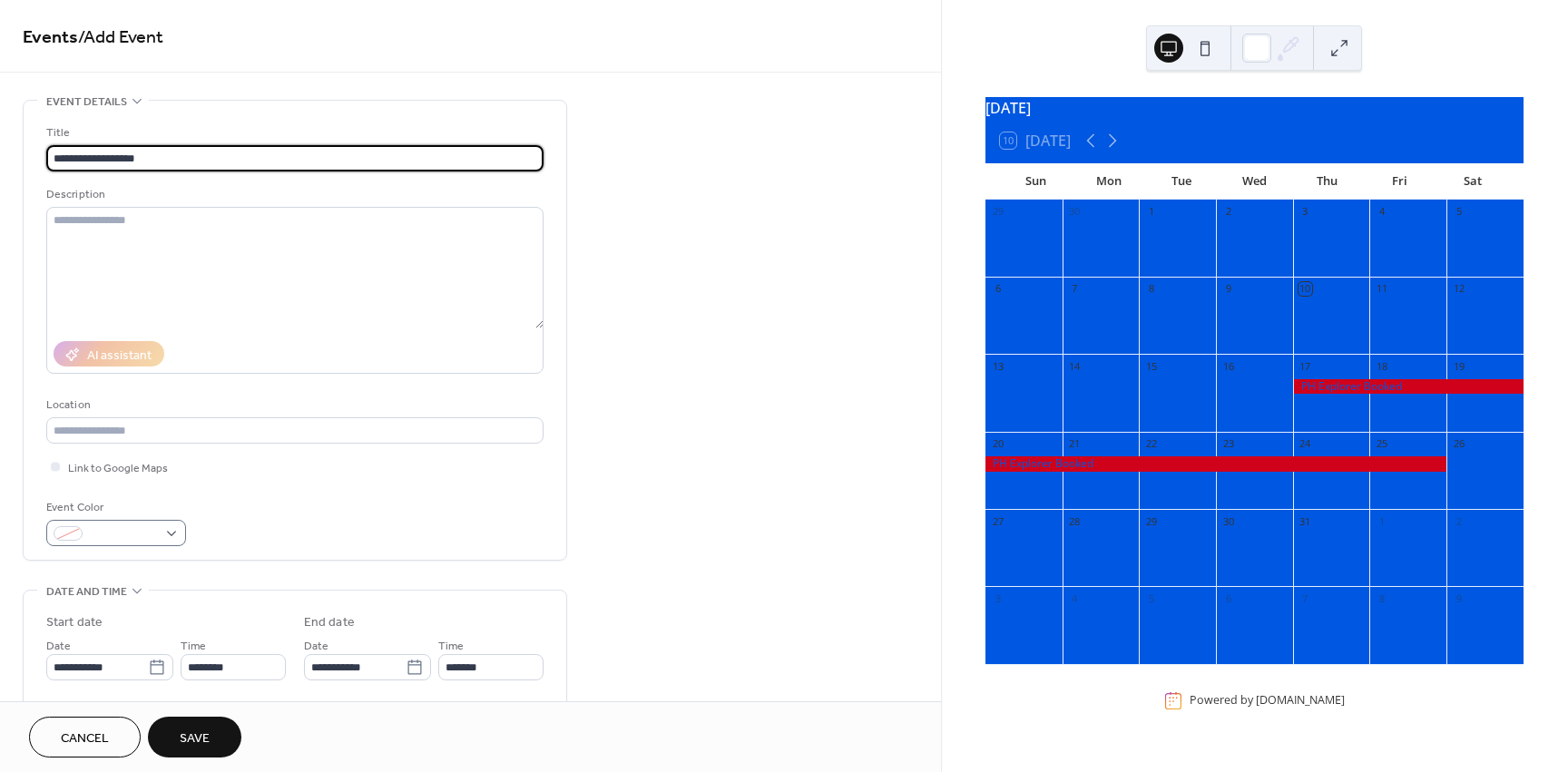type on "**********" 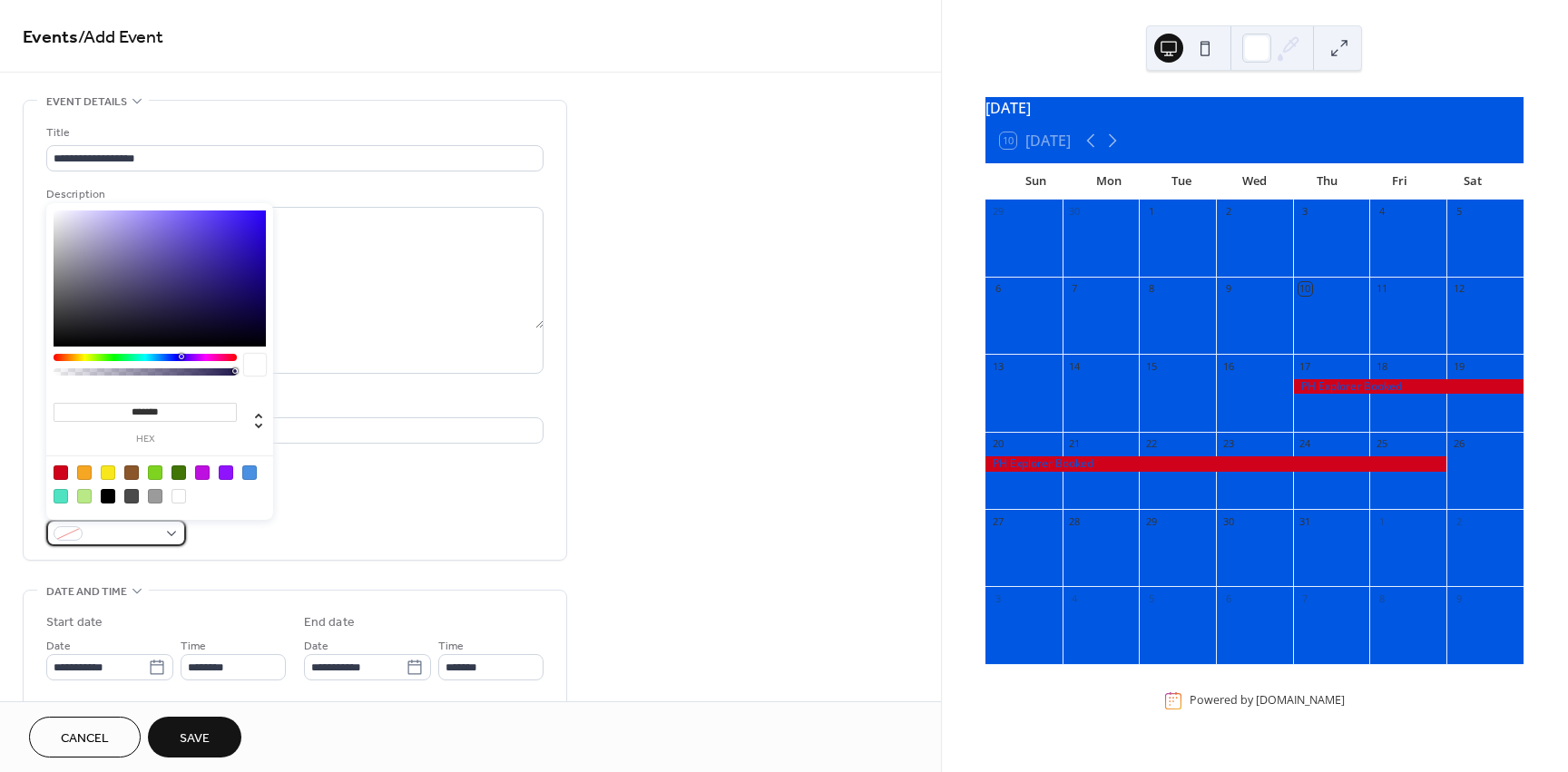 click at bounding box center (123, 534) 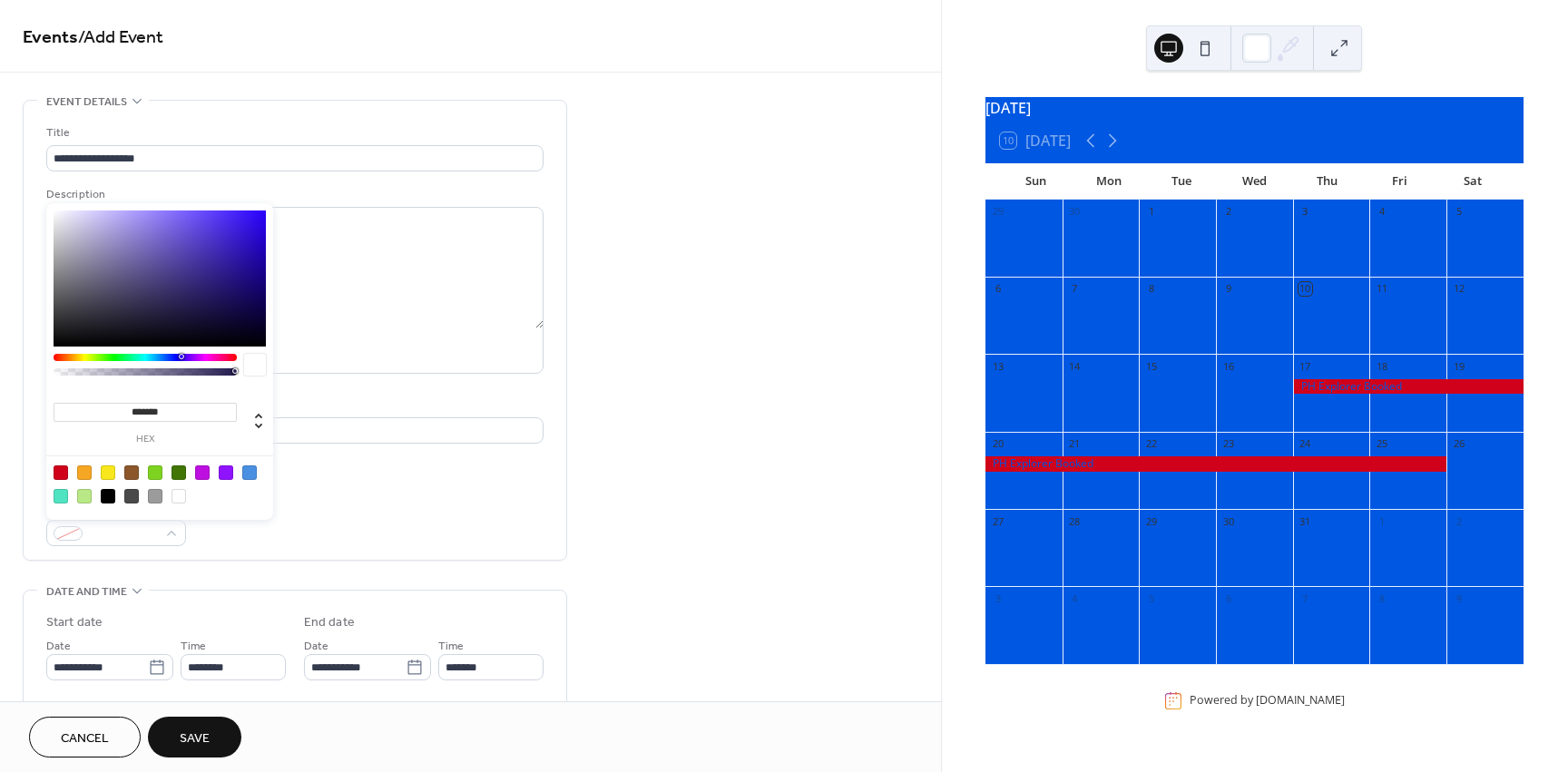 click at bounding box center (61, 473) 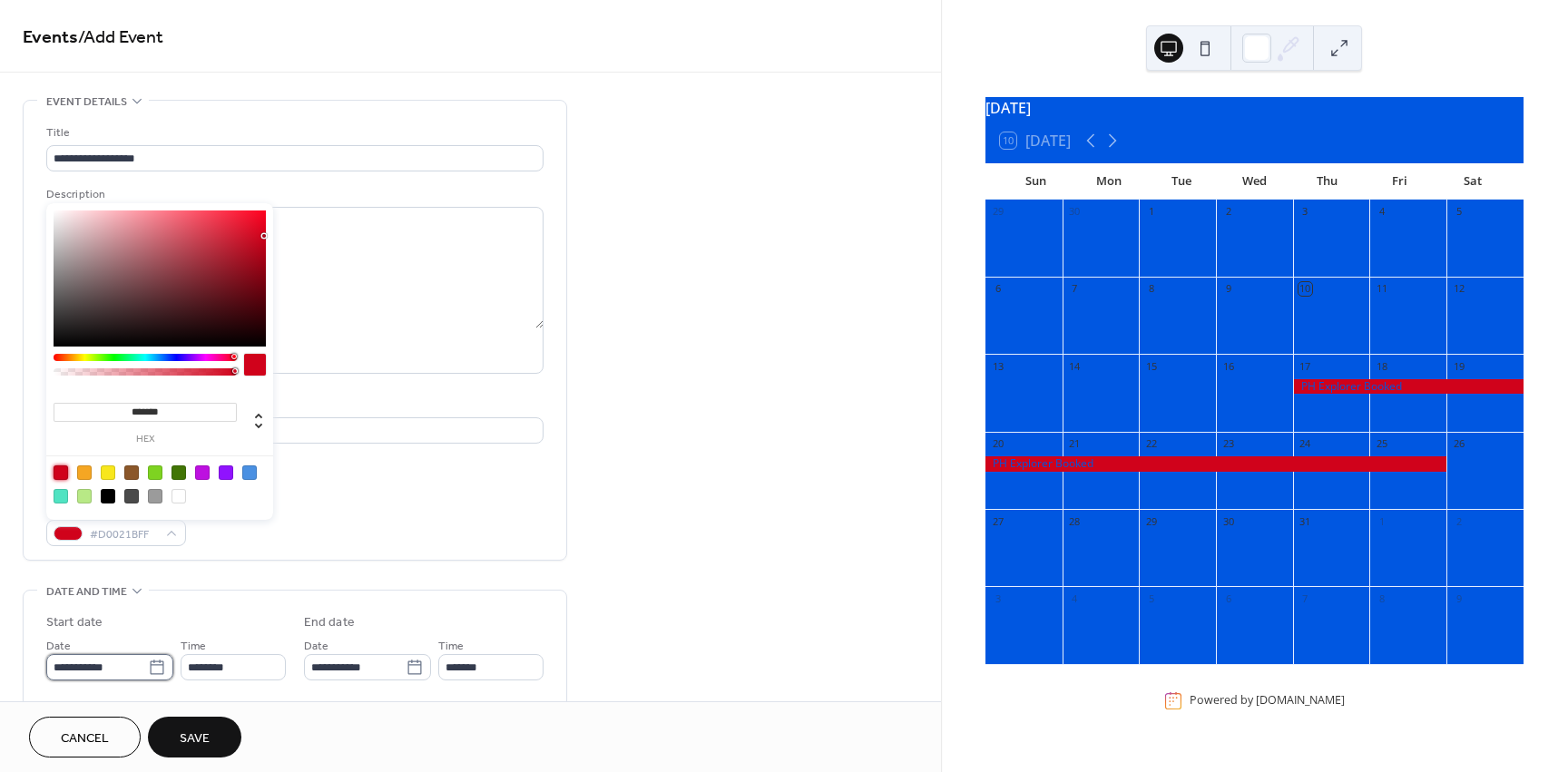 click on "**********" at bounding box center (97, 667) 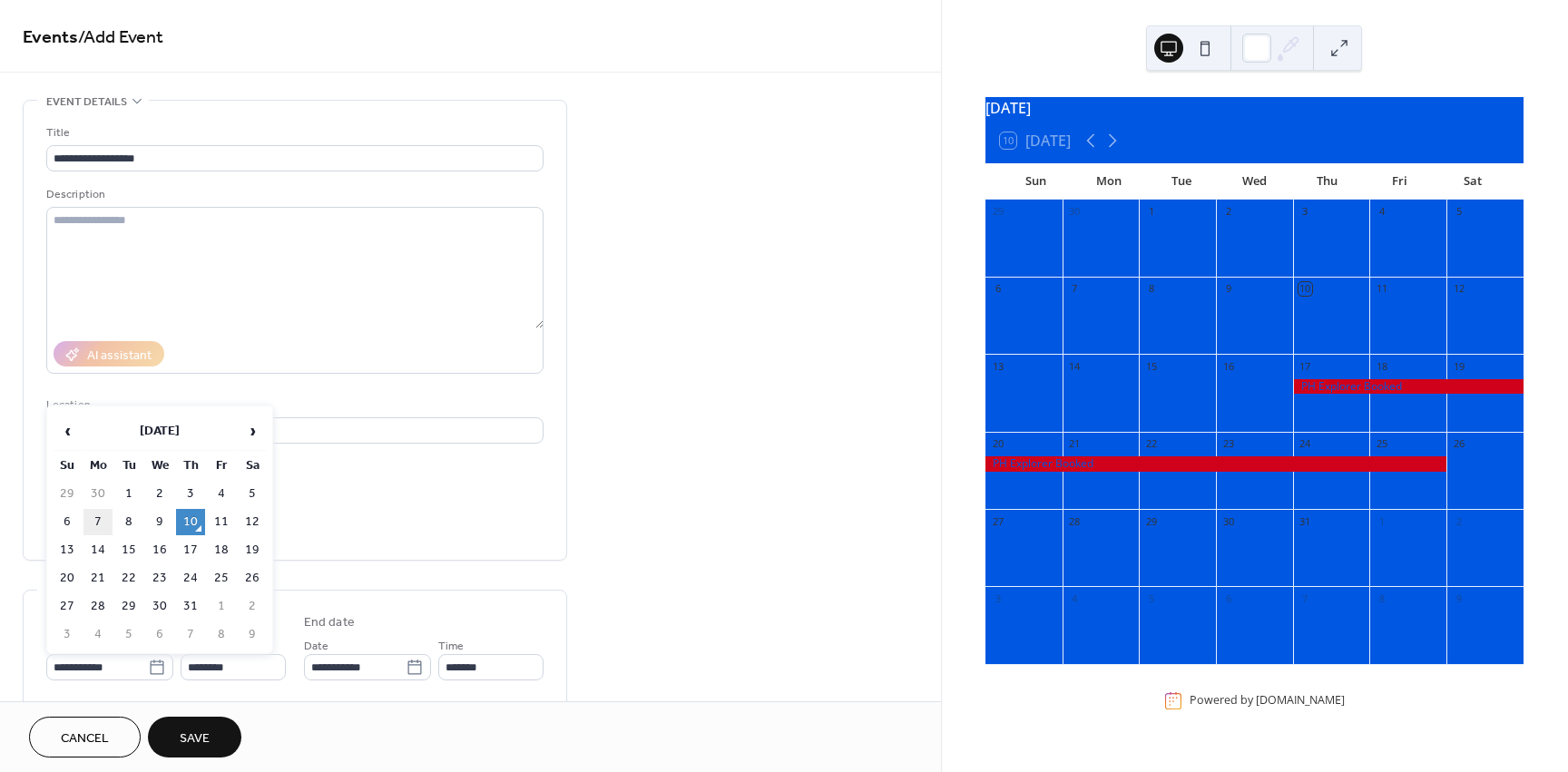 click on "7" at bounding box center [98, 522] 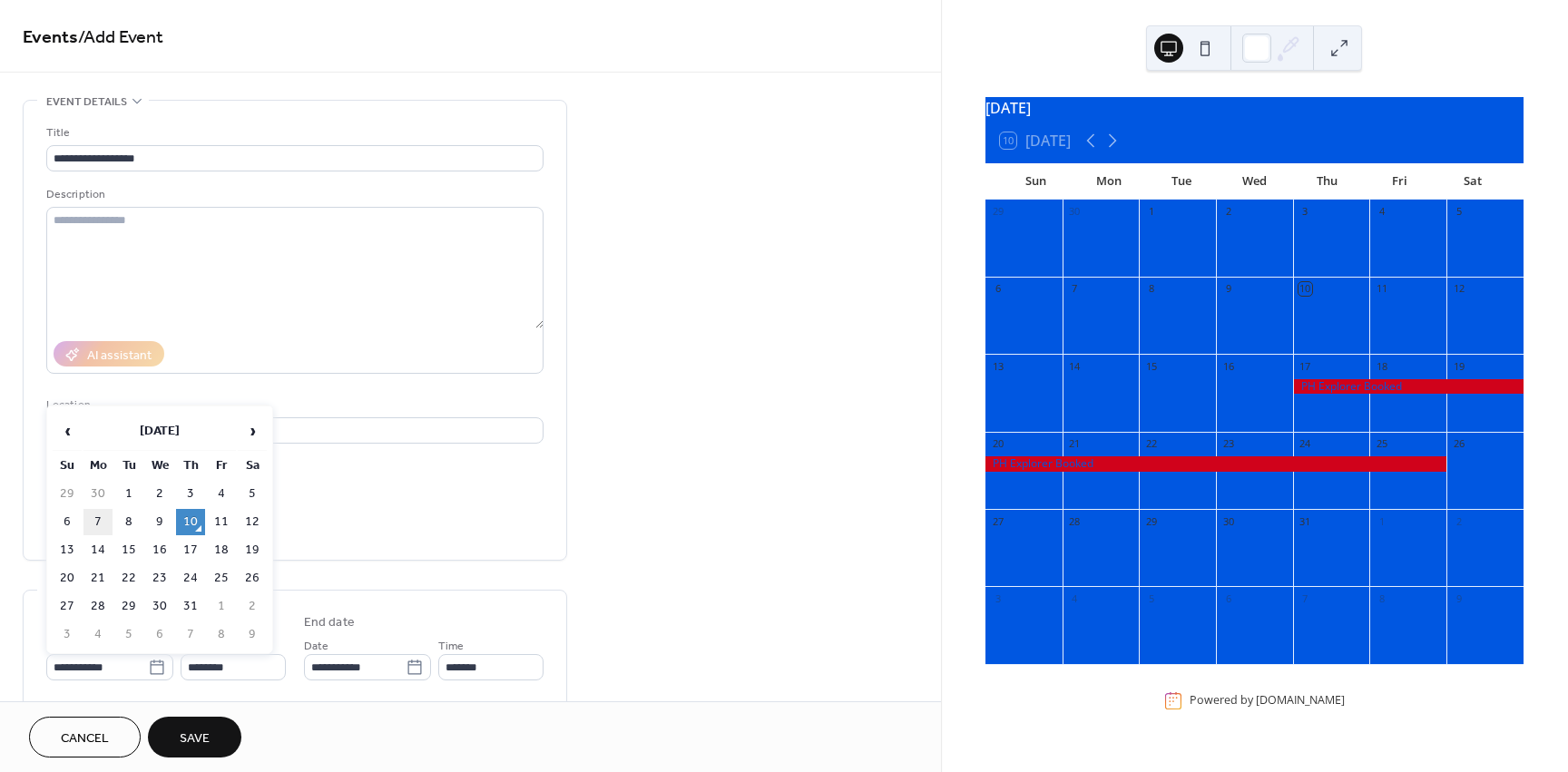 type on "**********" 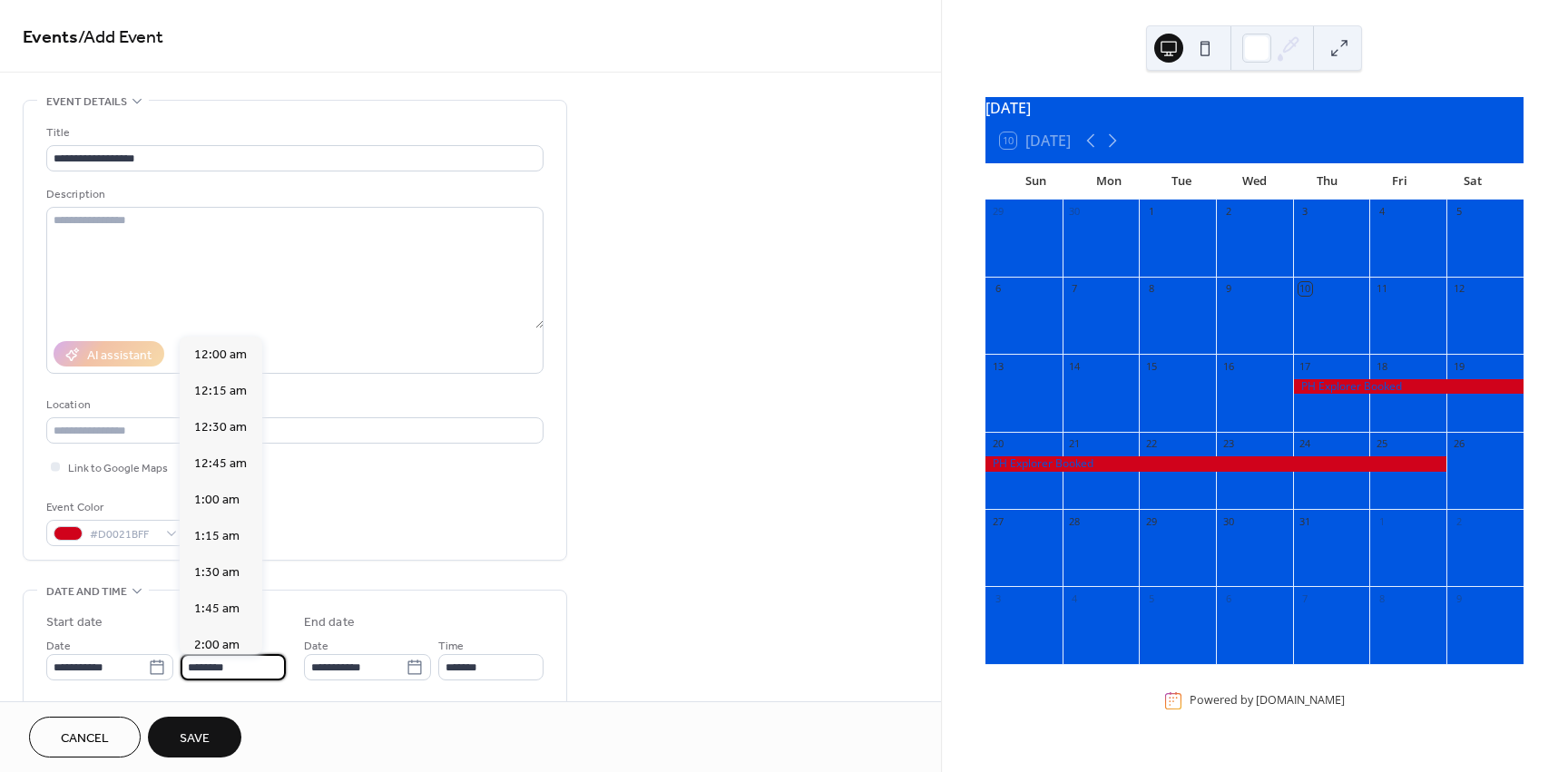 click on "********" at bounding box center (233, 667) 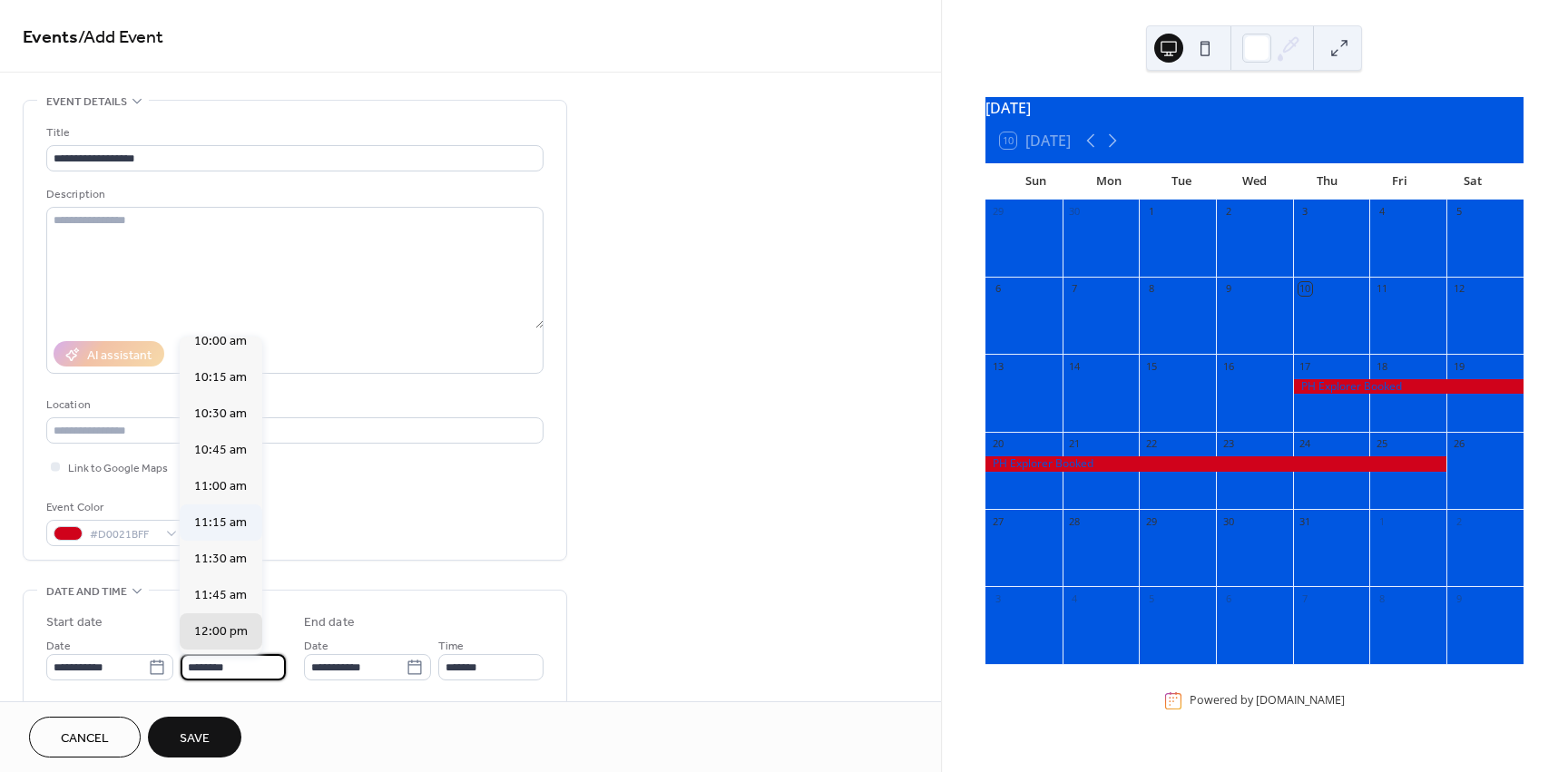 scroll, scrollTop: 1422, scrollLeft: 0, axis: vertical 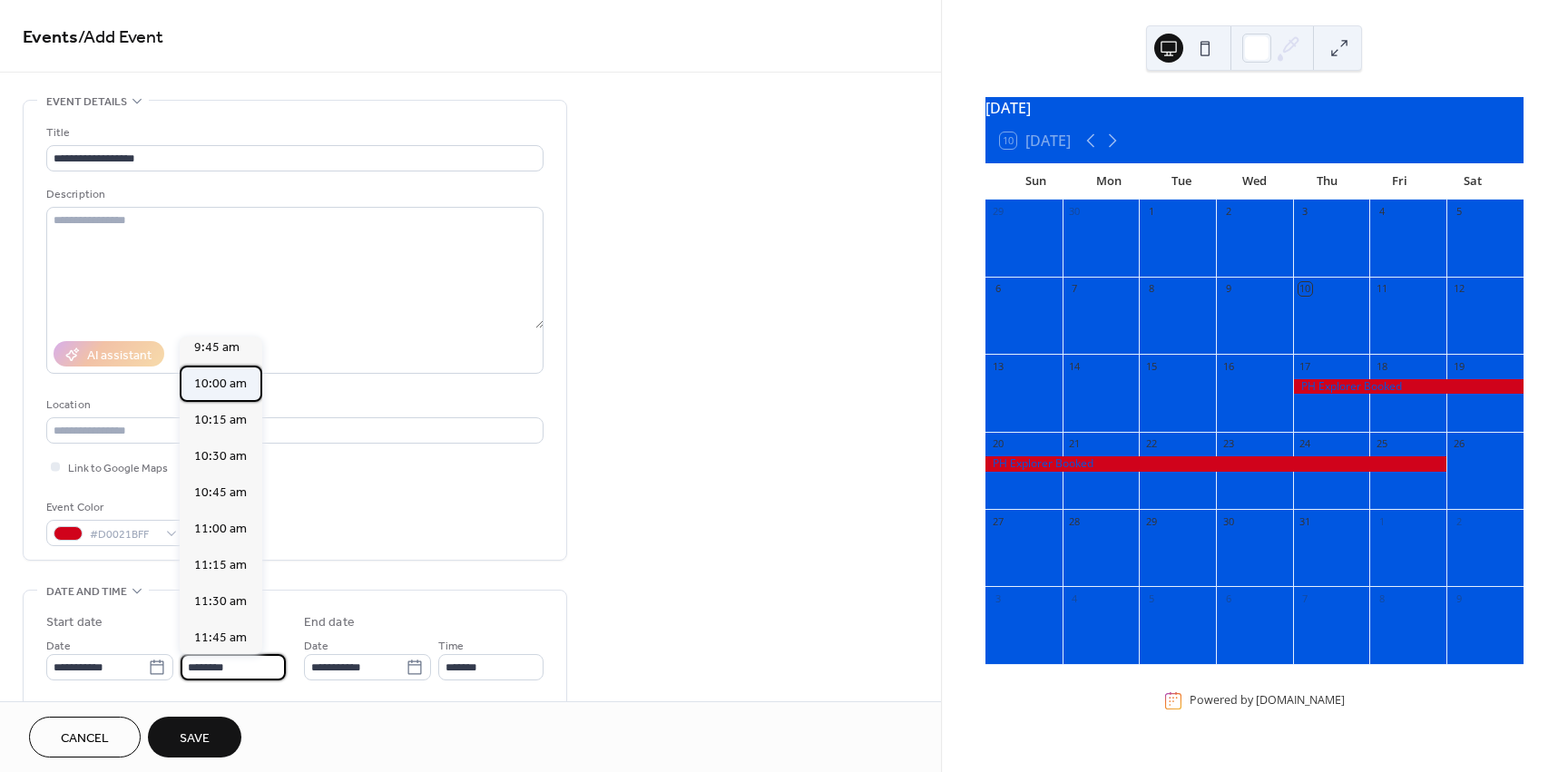 click on "10:00 am" at bounding box center [220, 384] 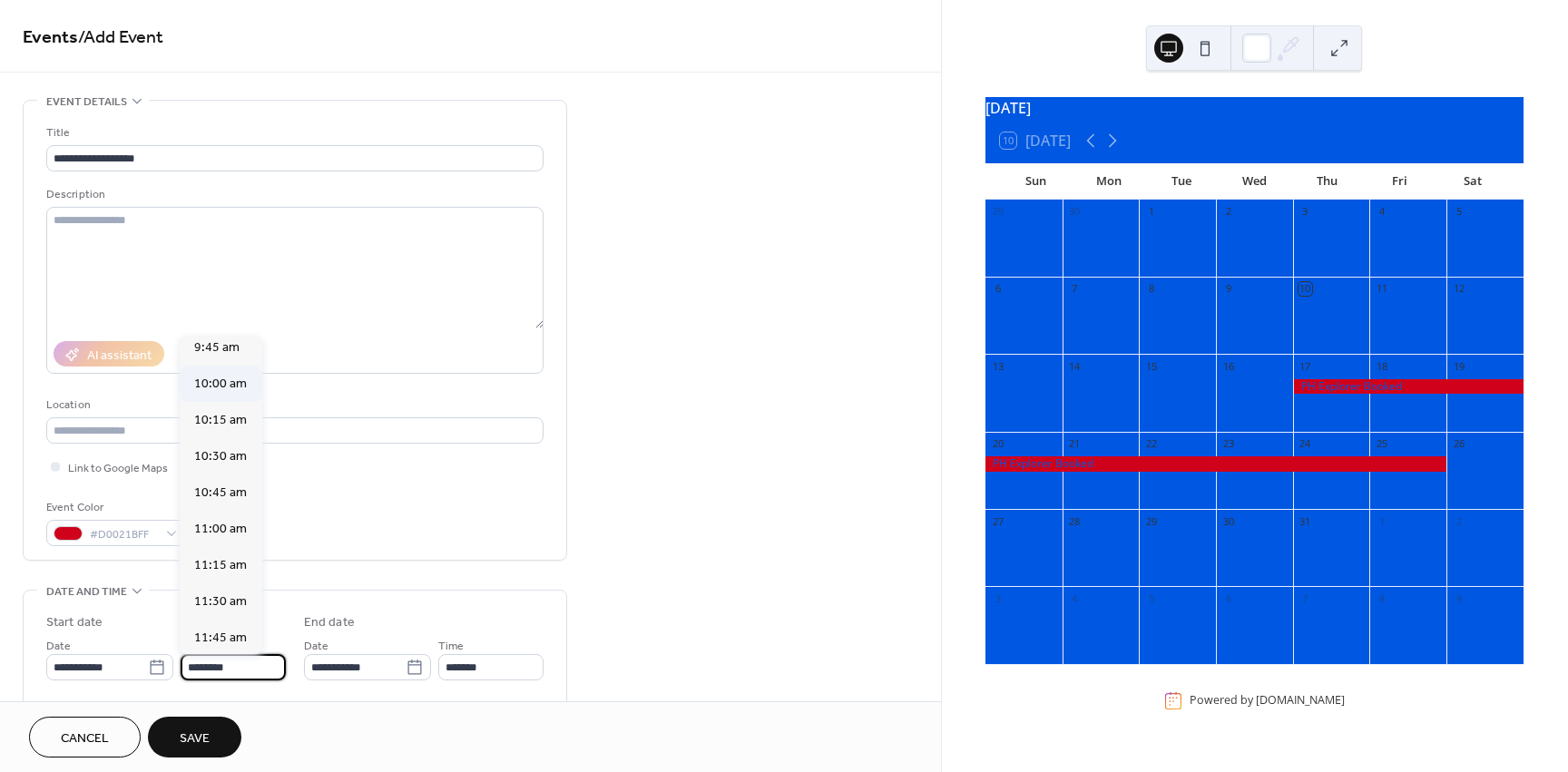 type on "********" 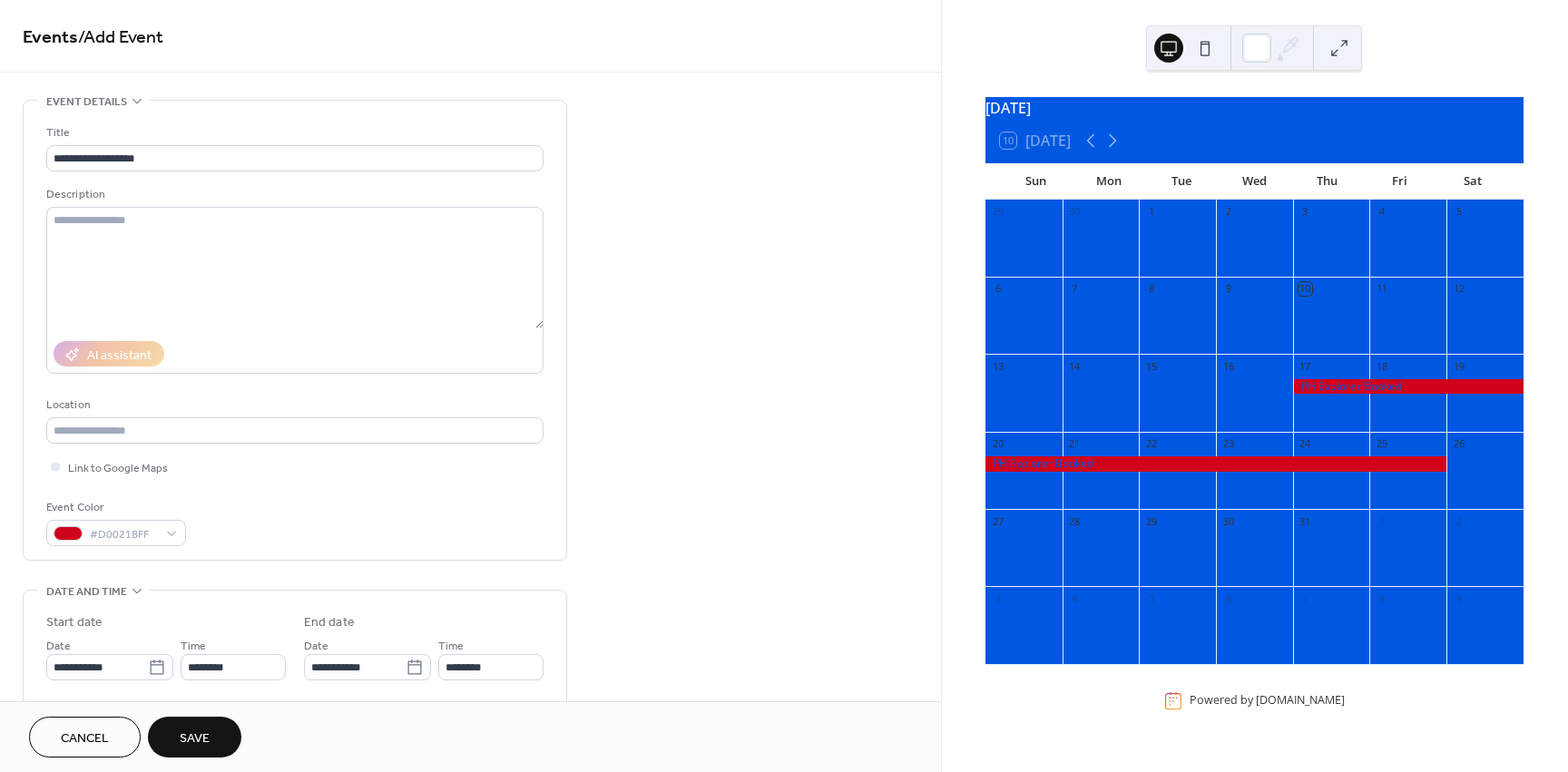 click on "**********" at bounding box center [295, 686] 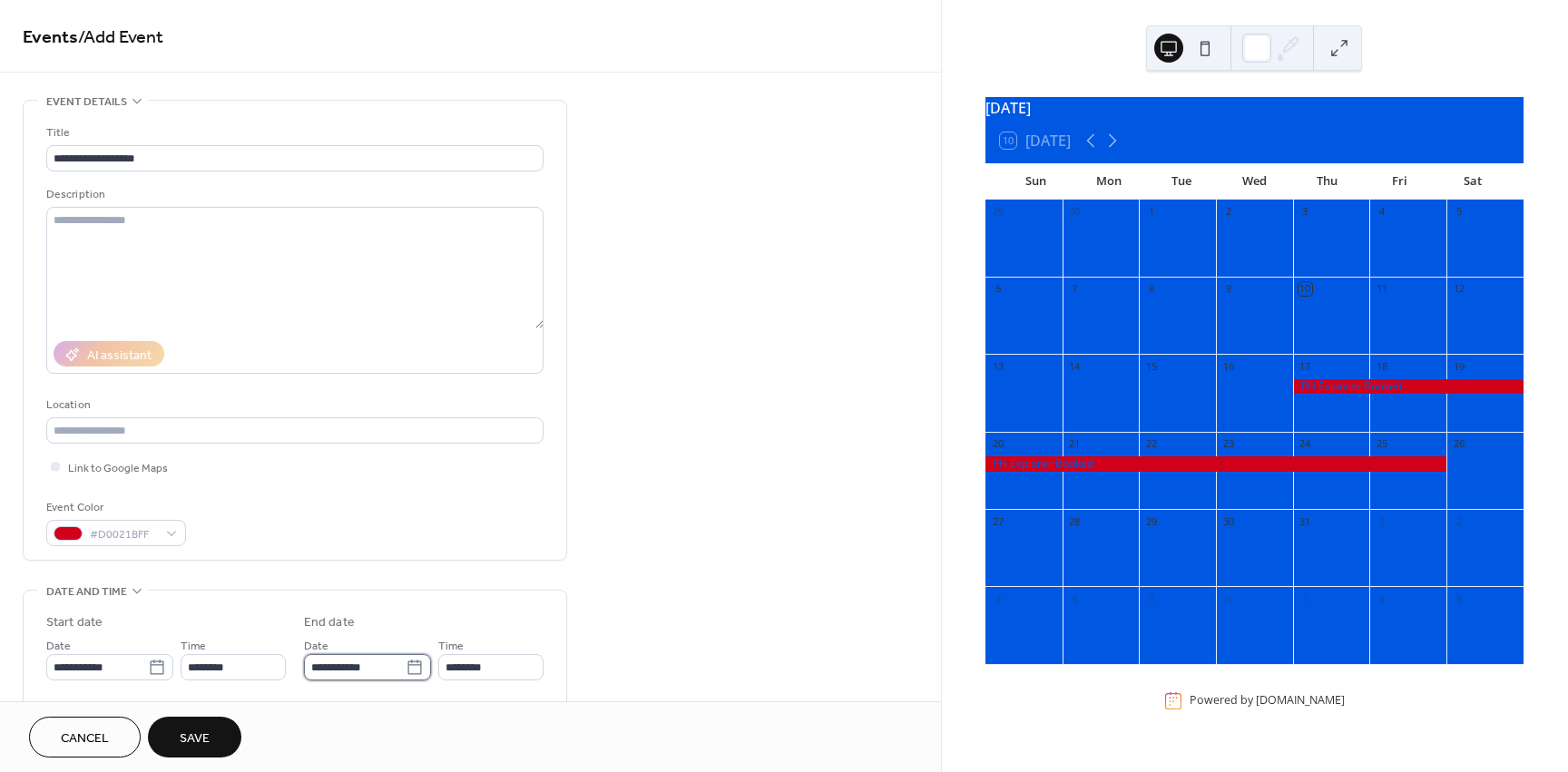 click on "**********" at bounding box center [355, 667] 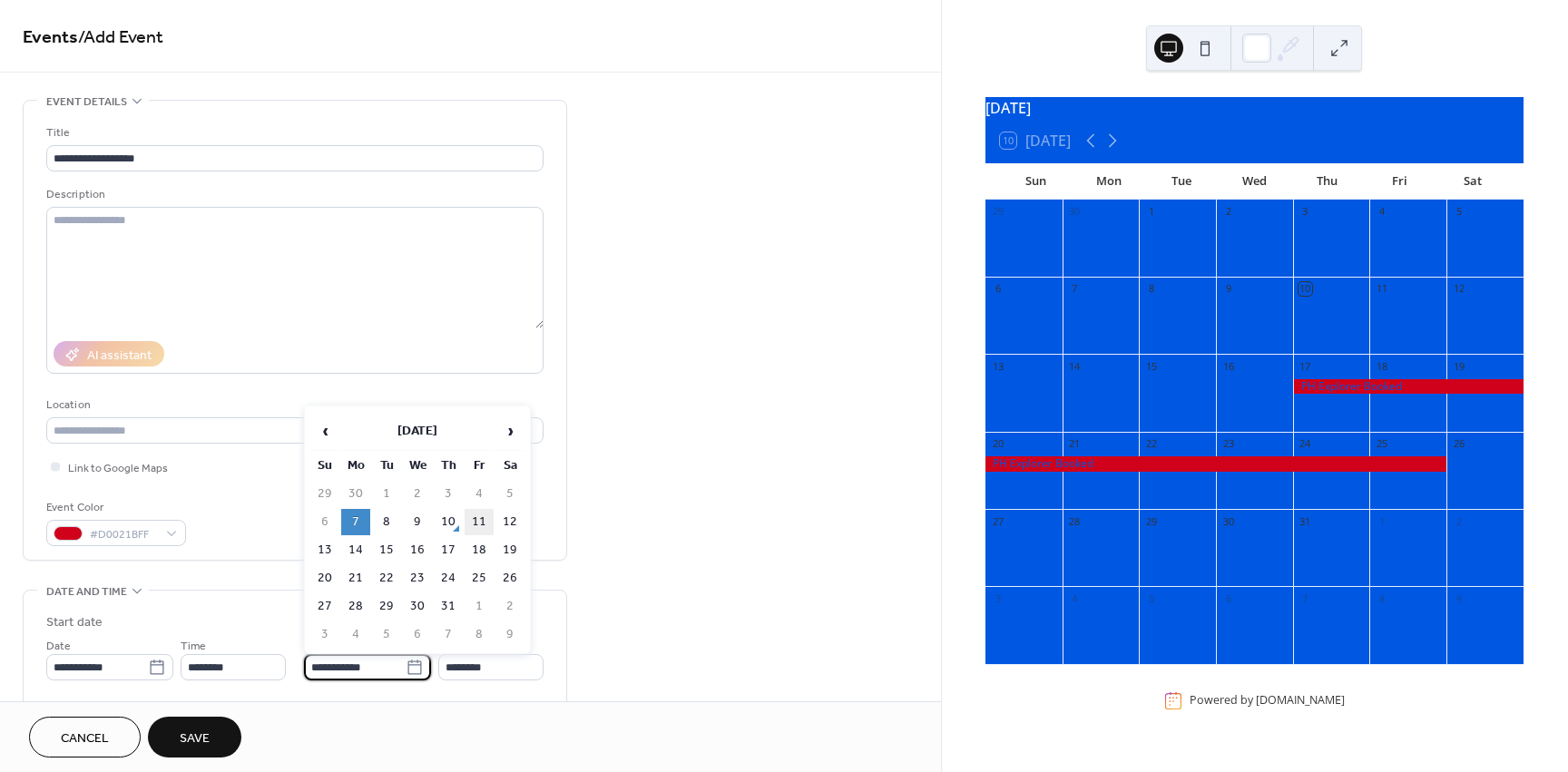 click on "11" at bounding box center [479, 522] 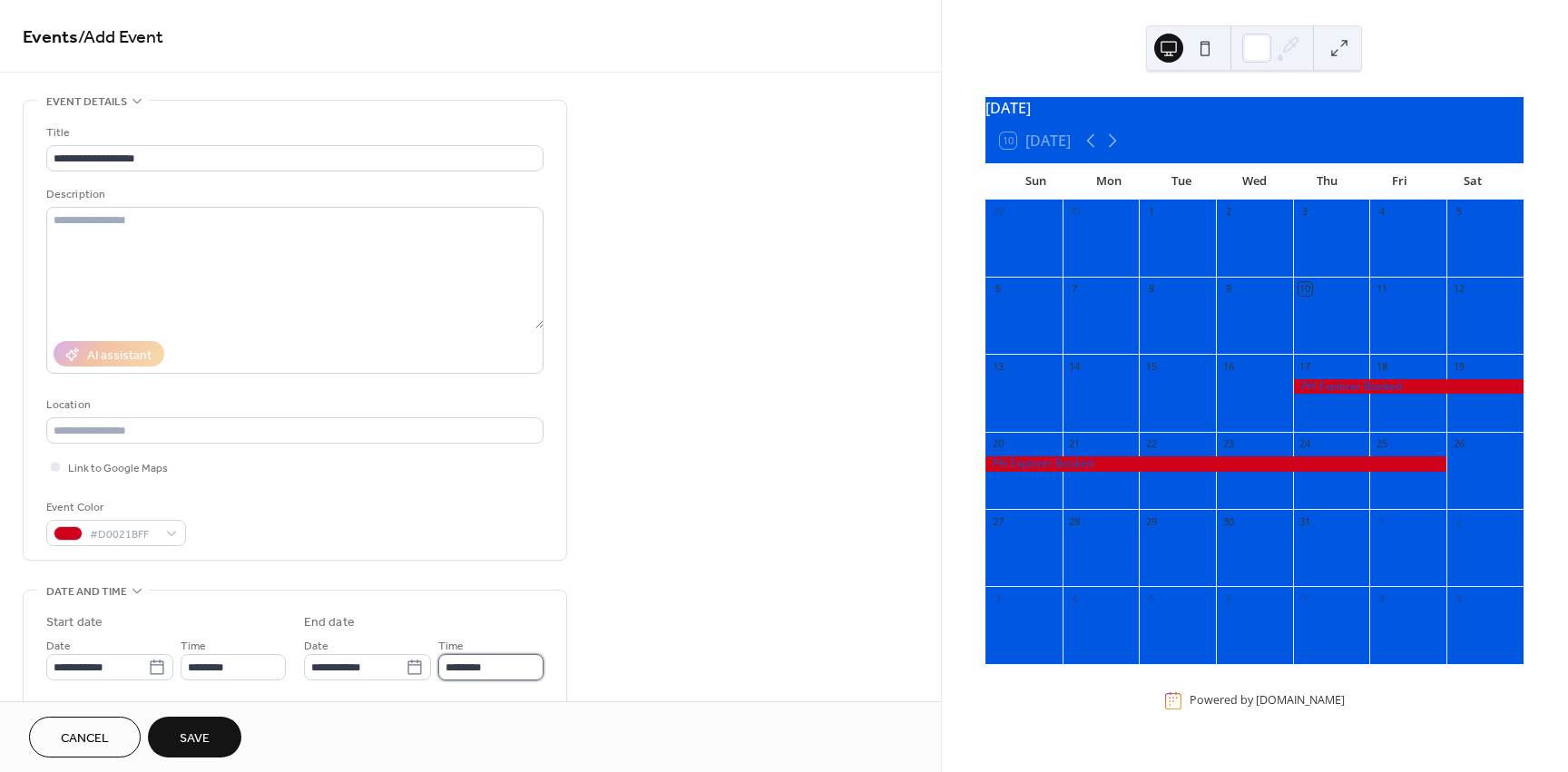 click on "********" at bounding box center (491, 667) 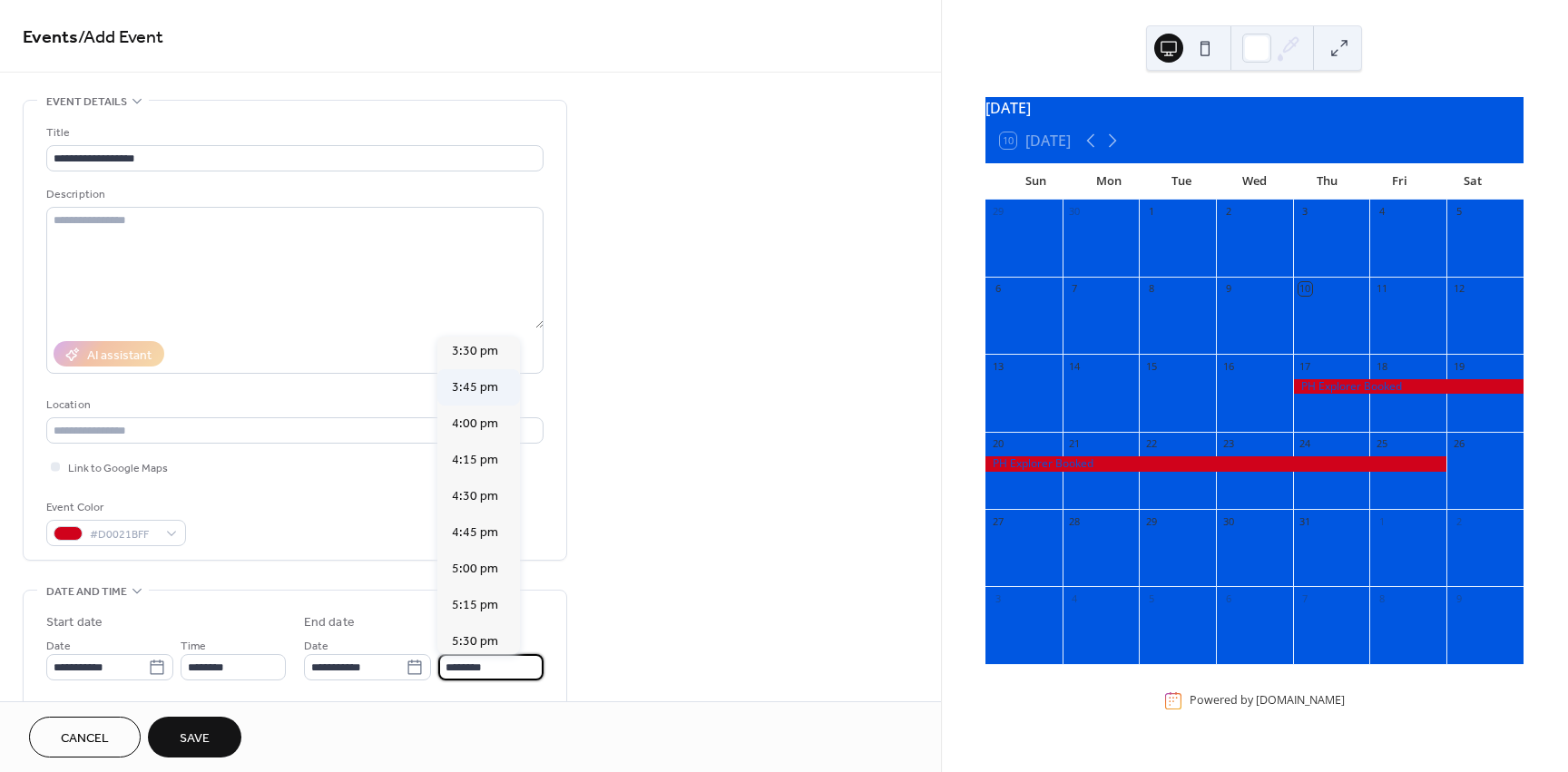 scroll, scrollTop: 2272, scrollLeft: 0, axis: vertical 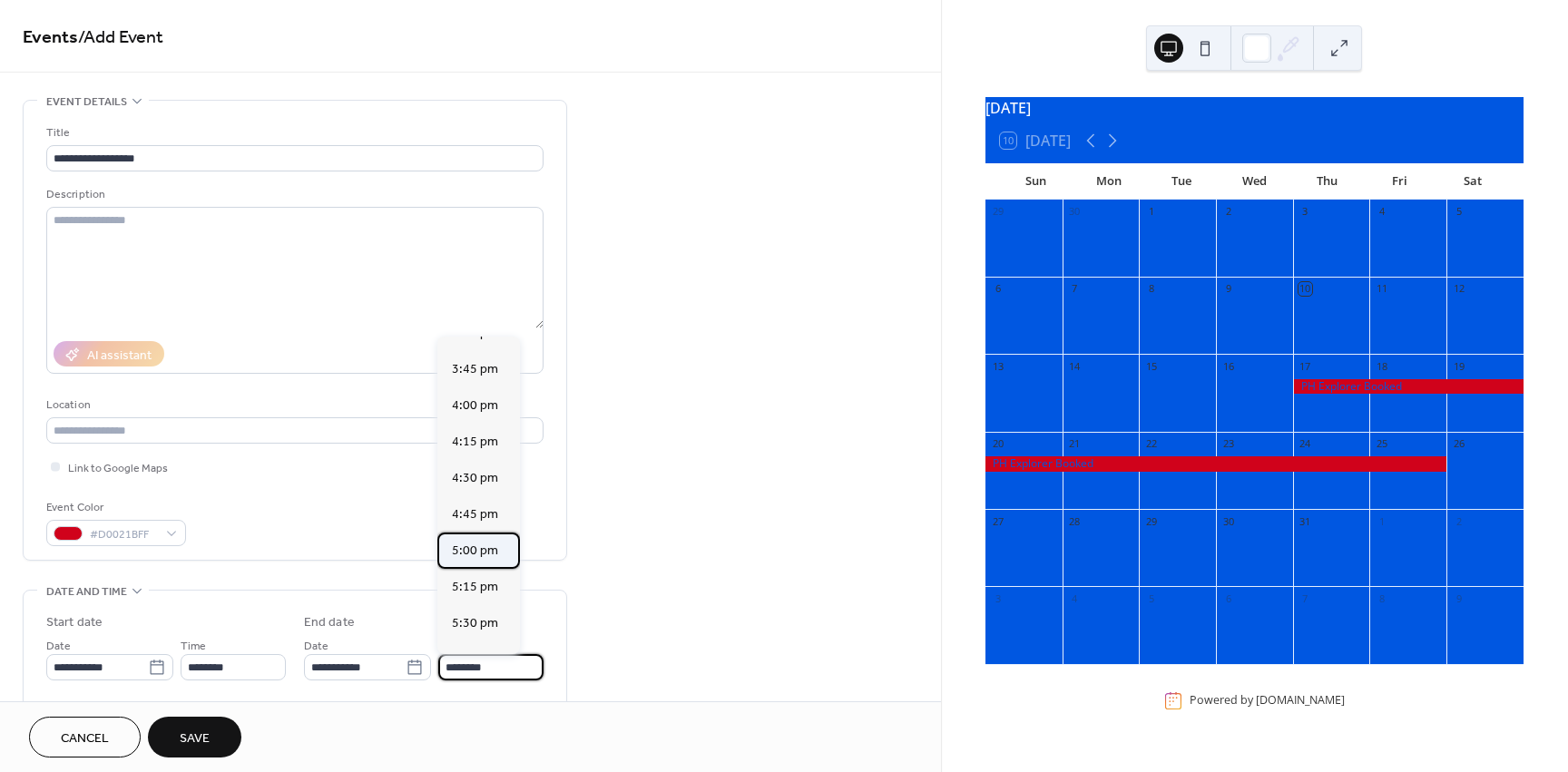 click on "5:00 pm" at bounding box center (475, 551) 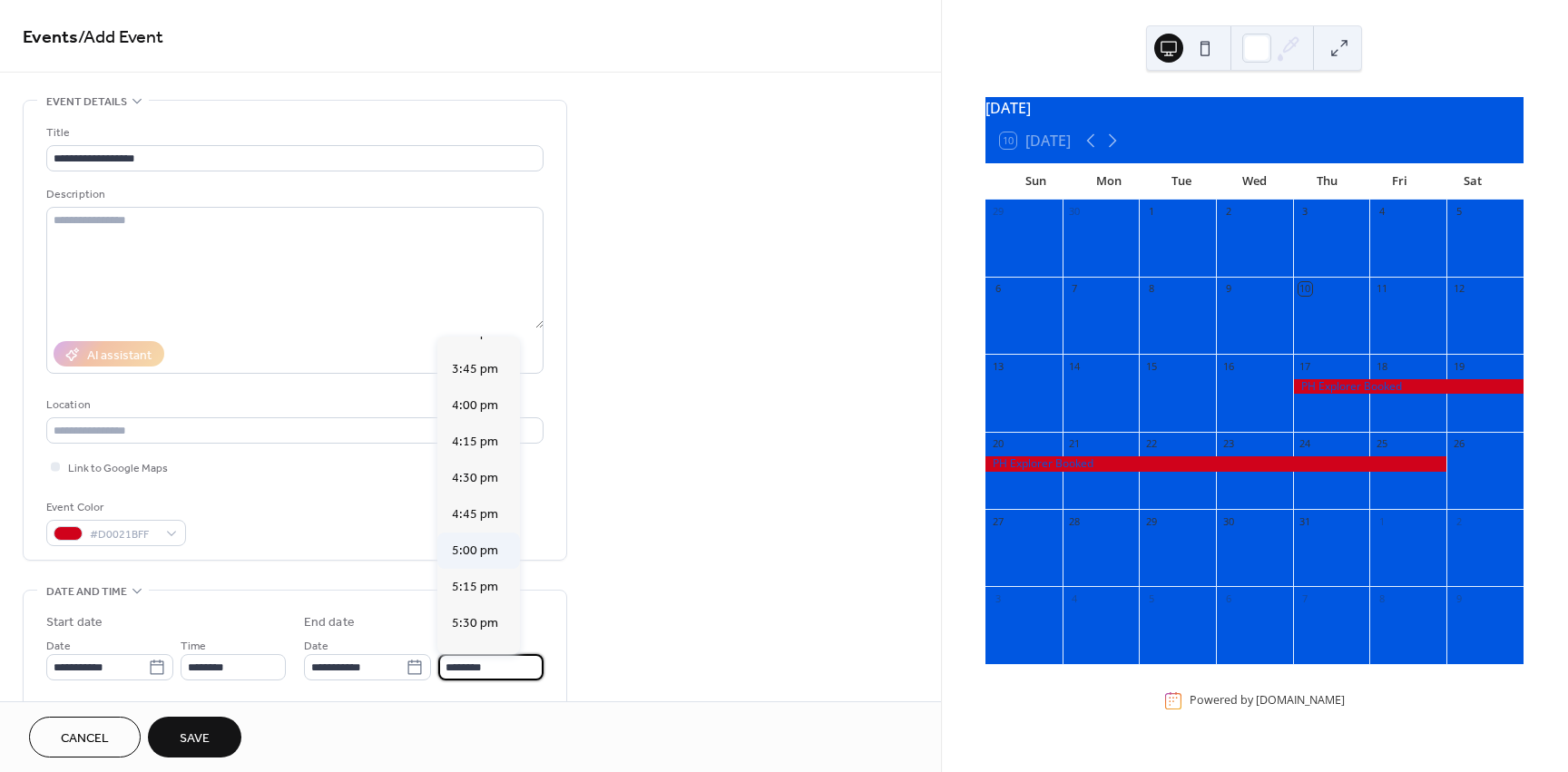 type on "*******" 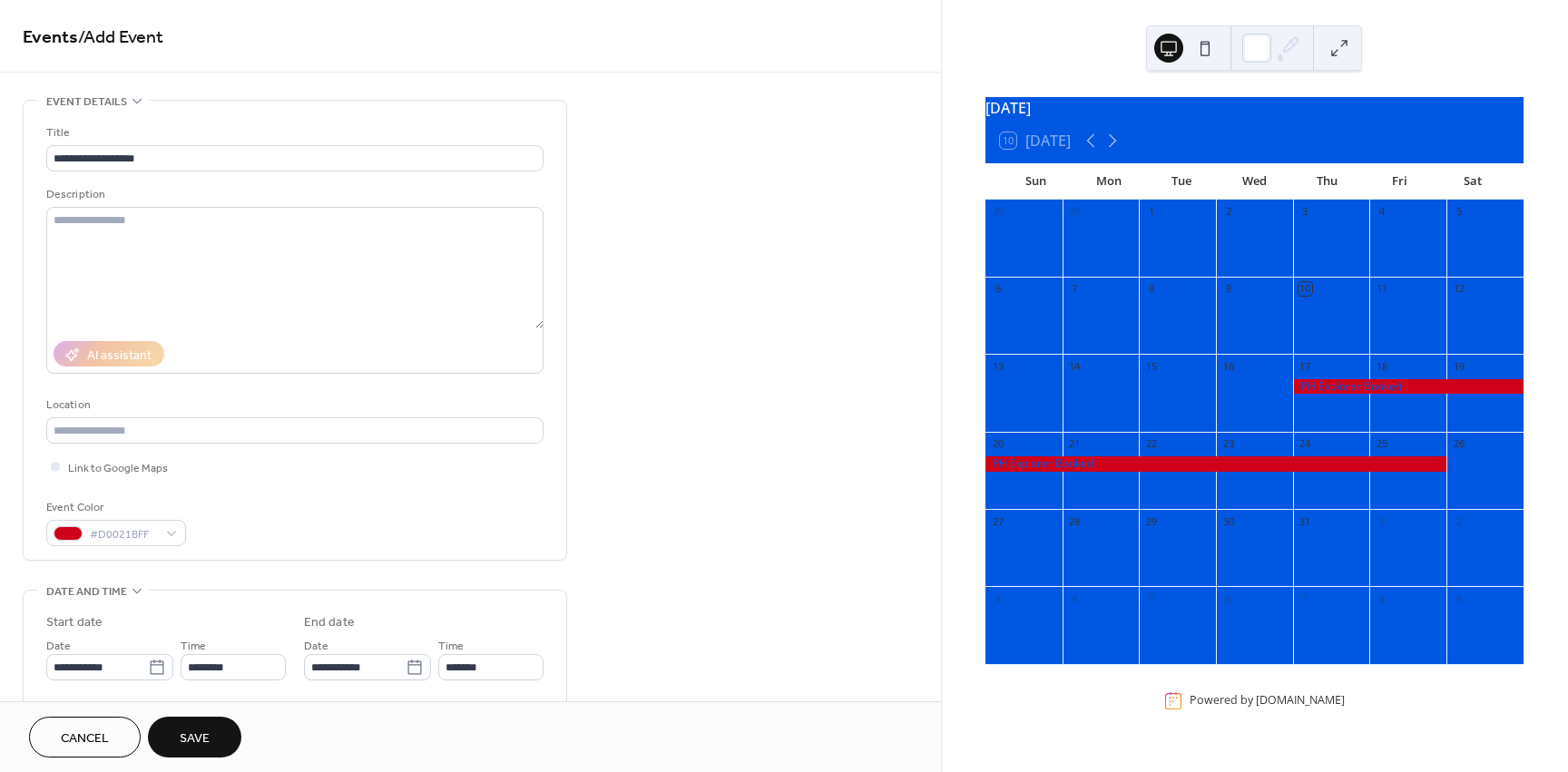 click on "Save" at bounding box center (194, 738) 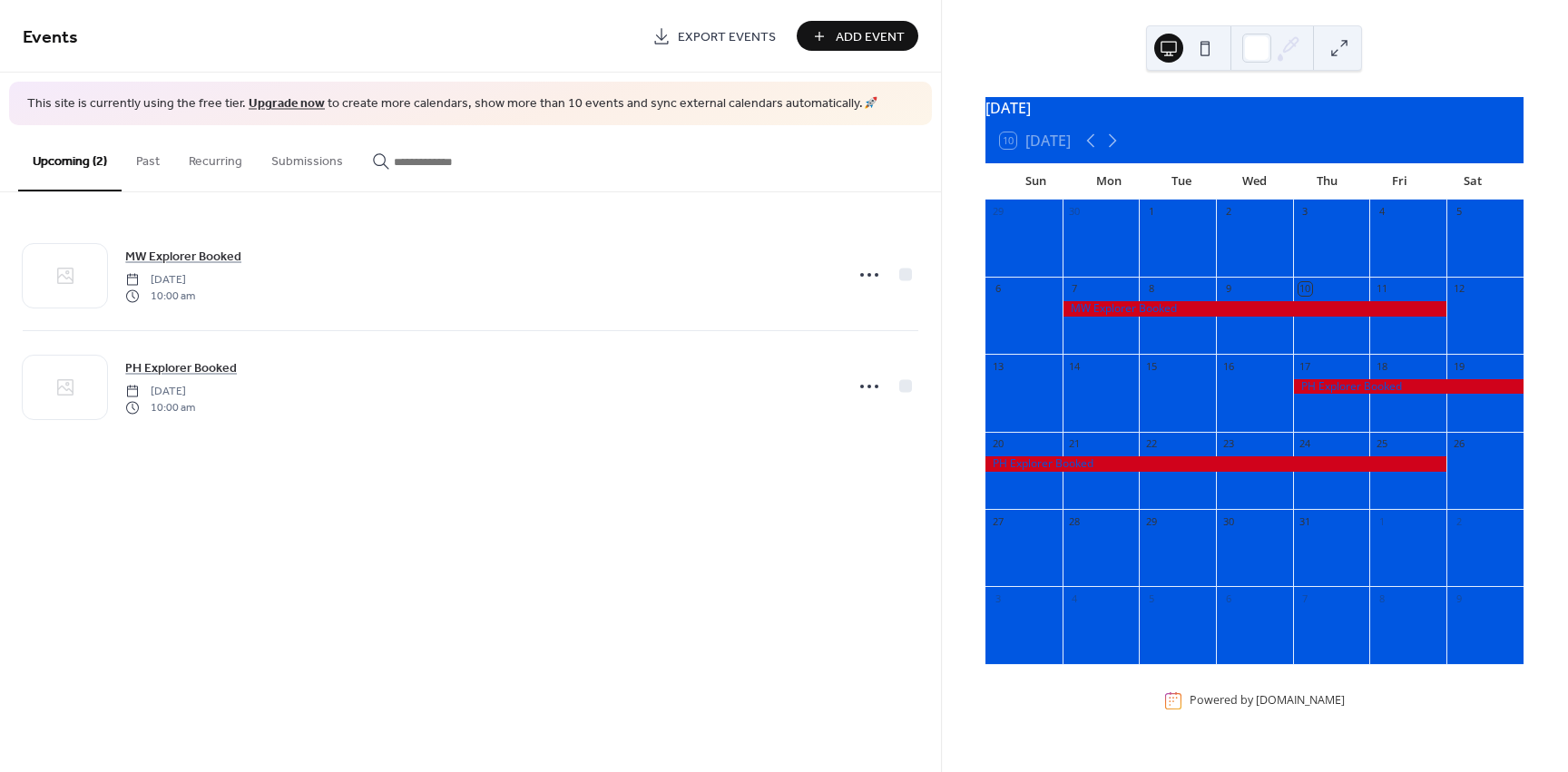 click at bounding box center [1177, 247] 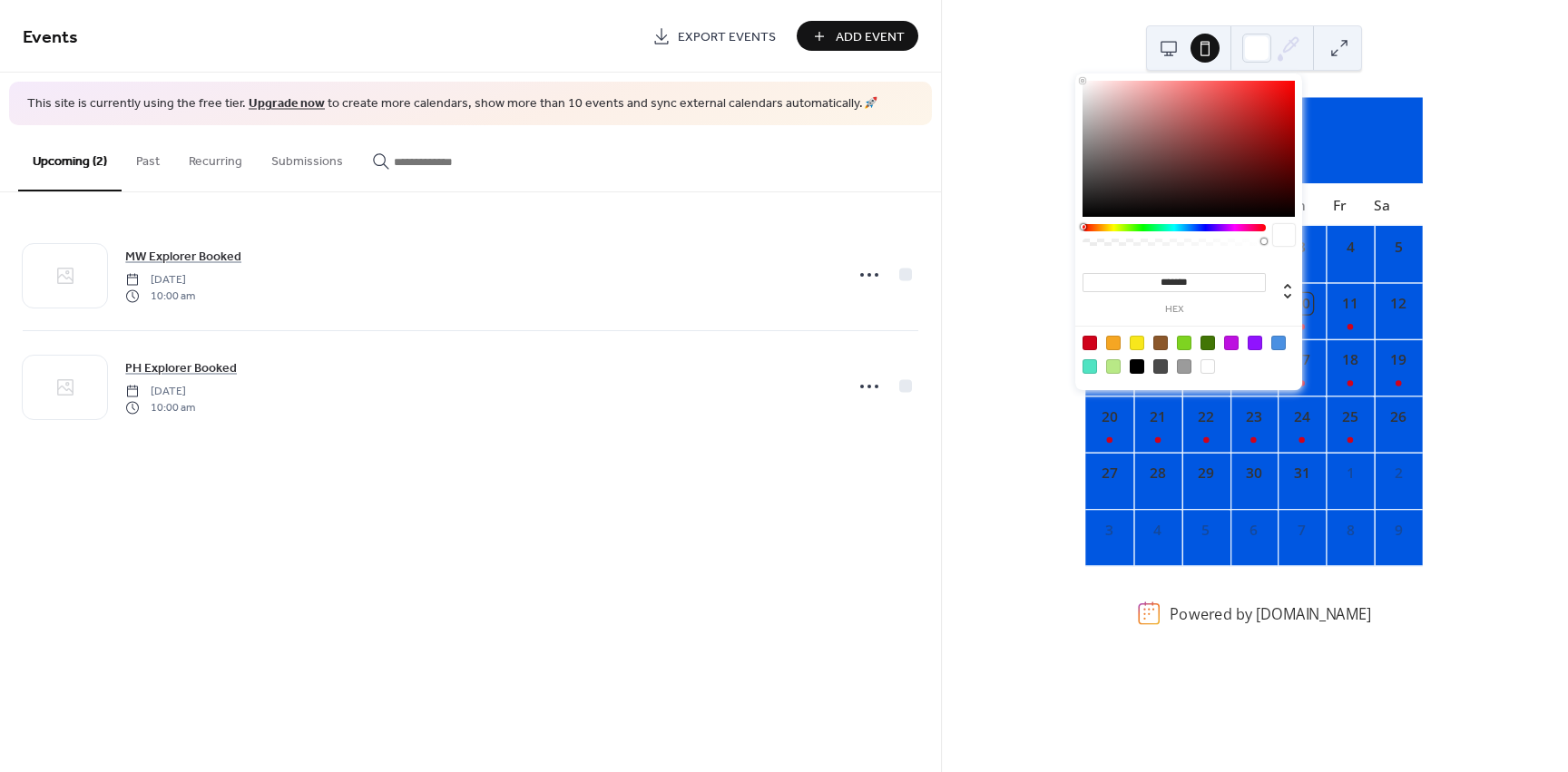click 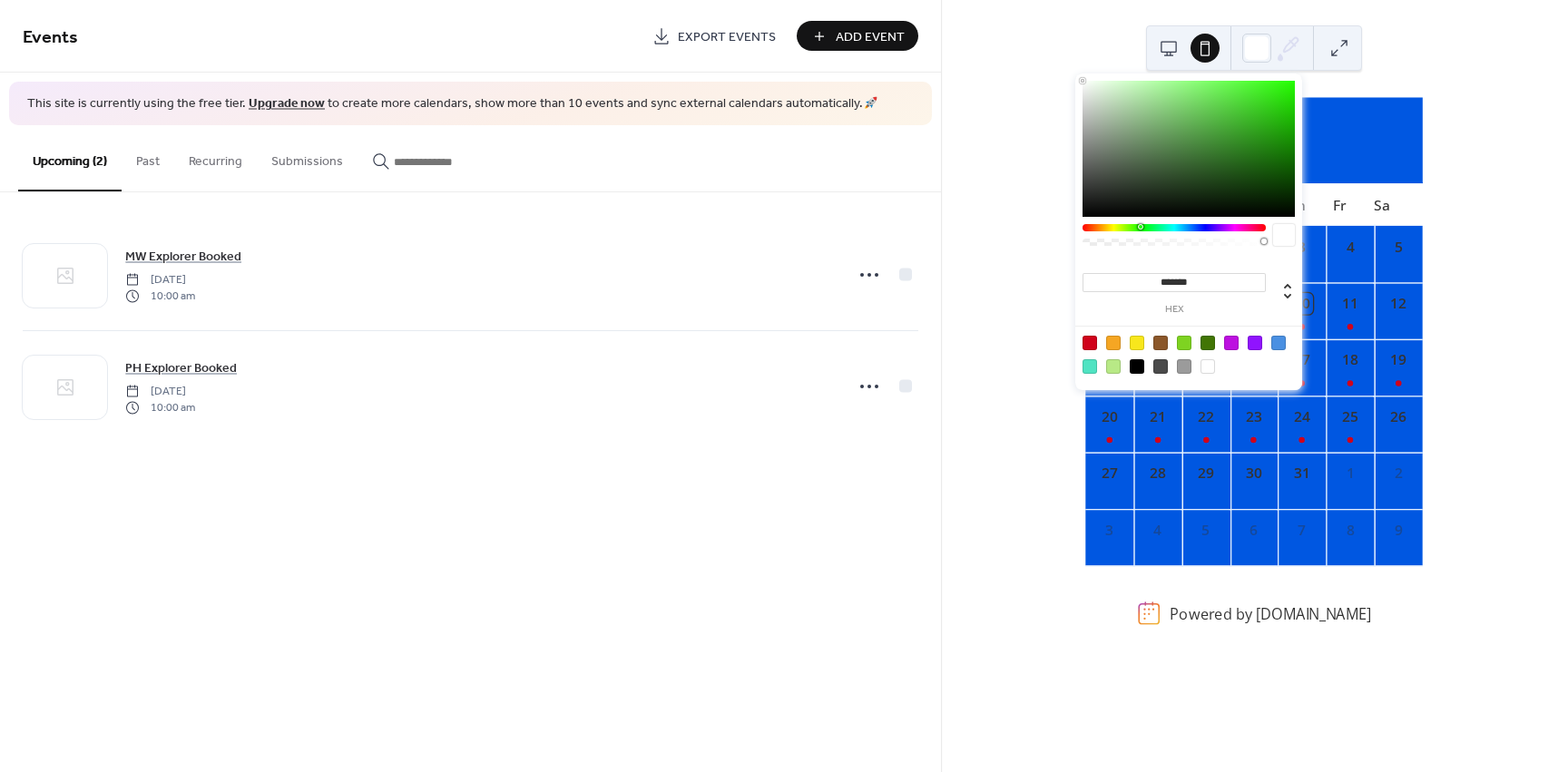 drag, startPoint x: 1083, startPoint y: 229, endPoint x: 1159, endPoint y: 230, distance: 76.00658 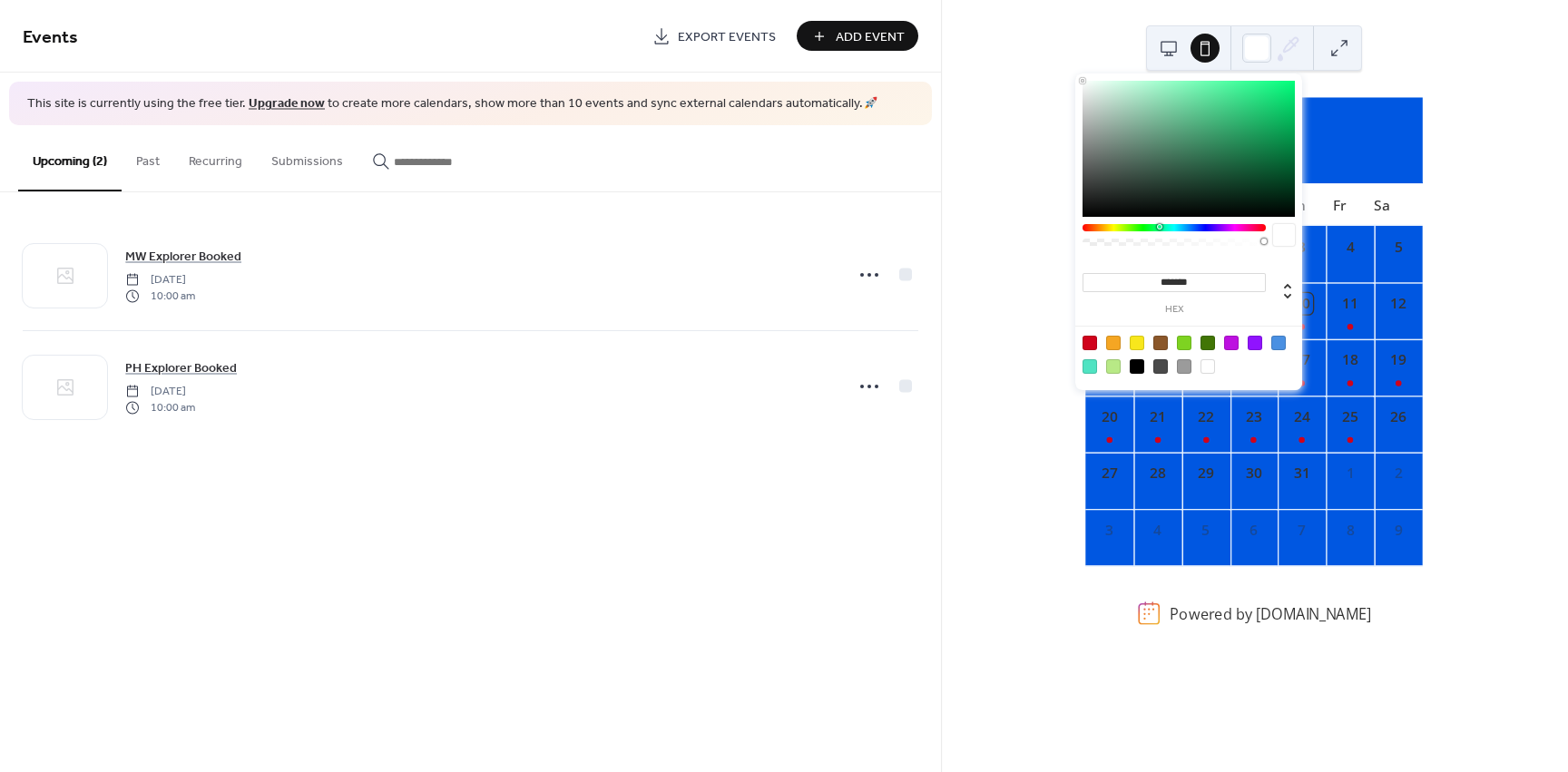 click at bounding box center (1189, 149) 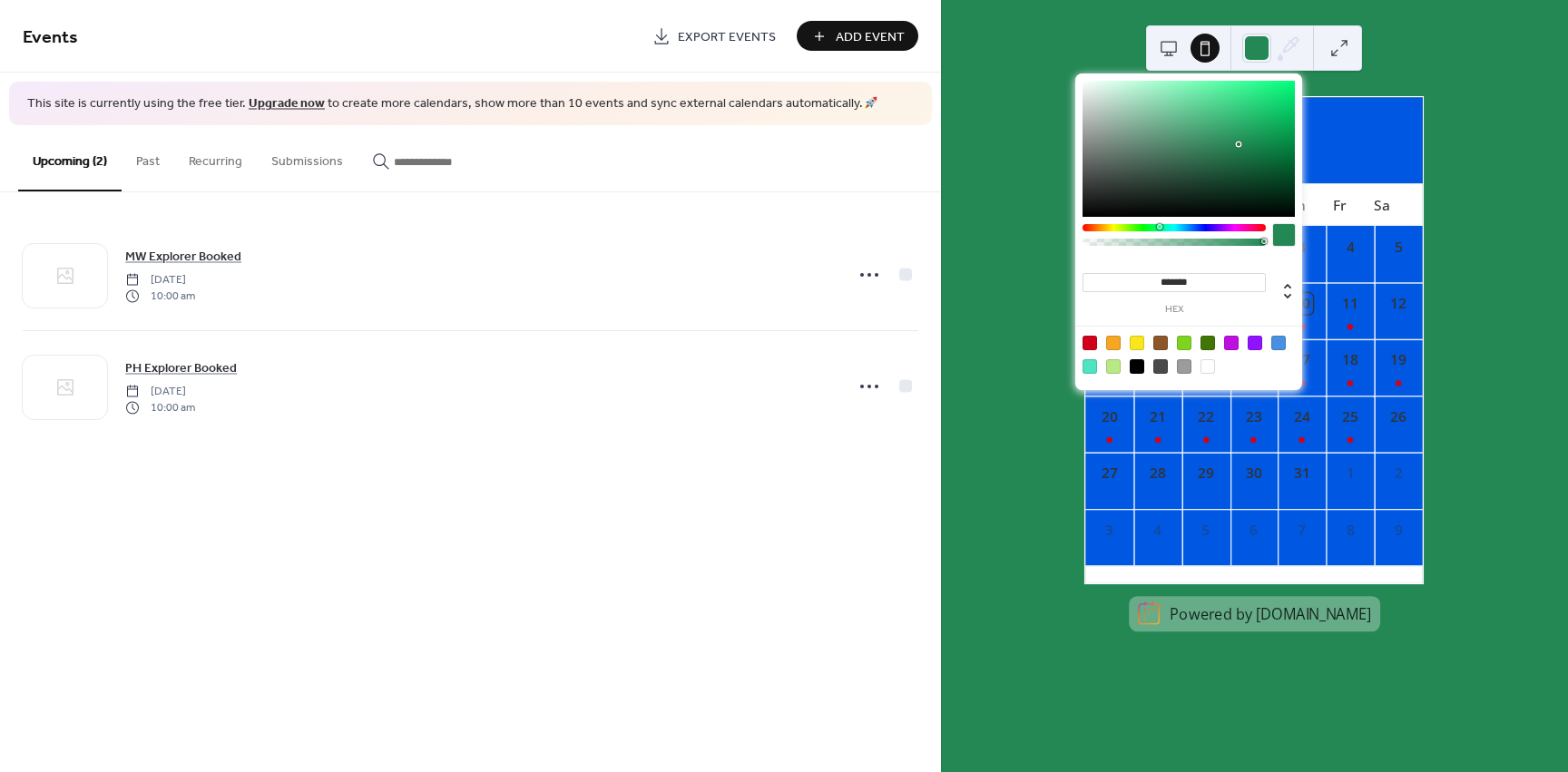 click at bounding box center [1189, 354] 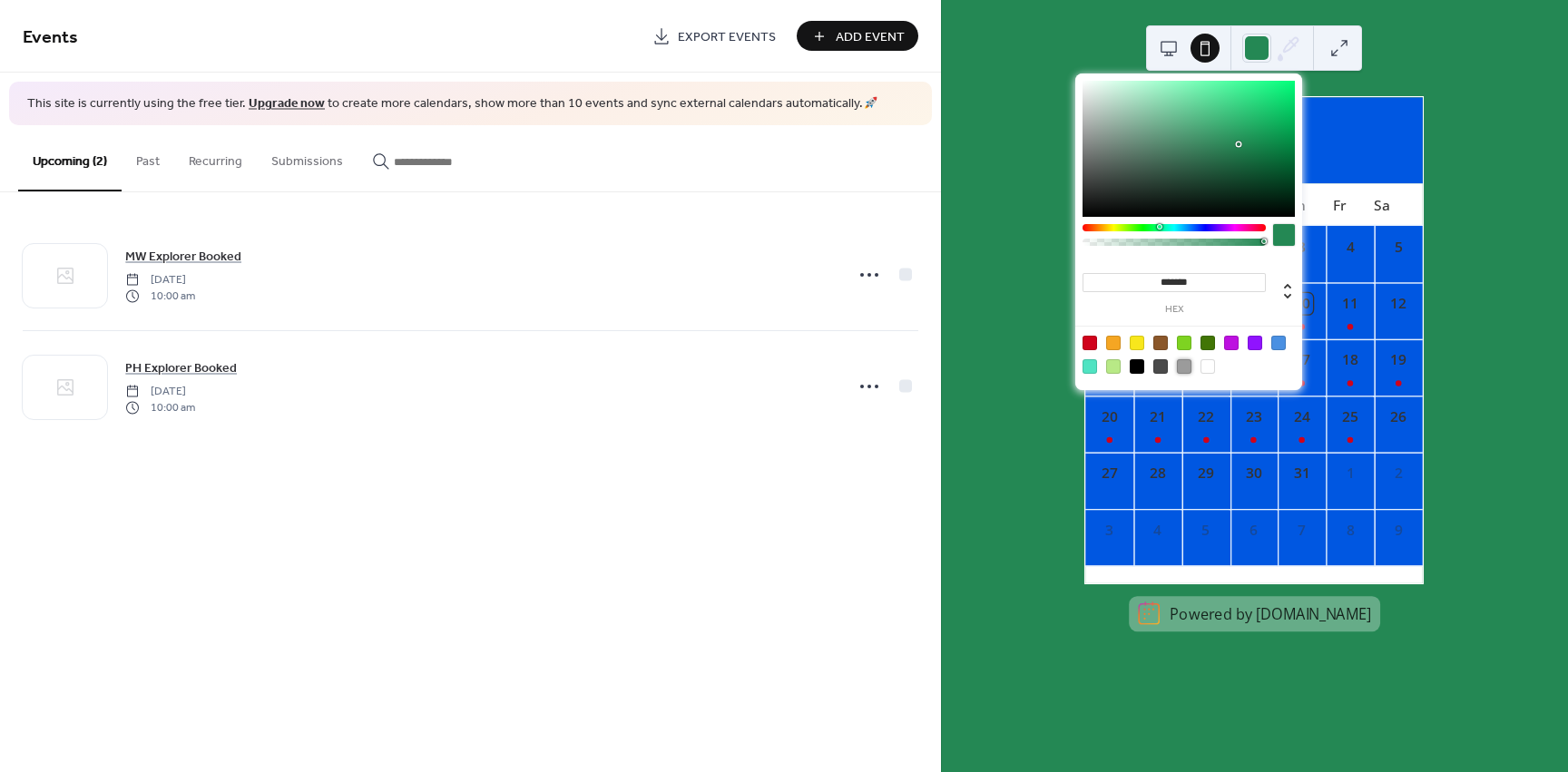 click at bounding box center [1184, 366] 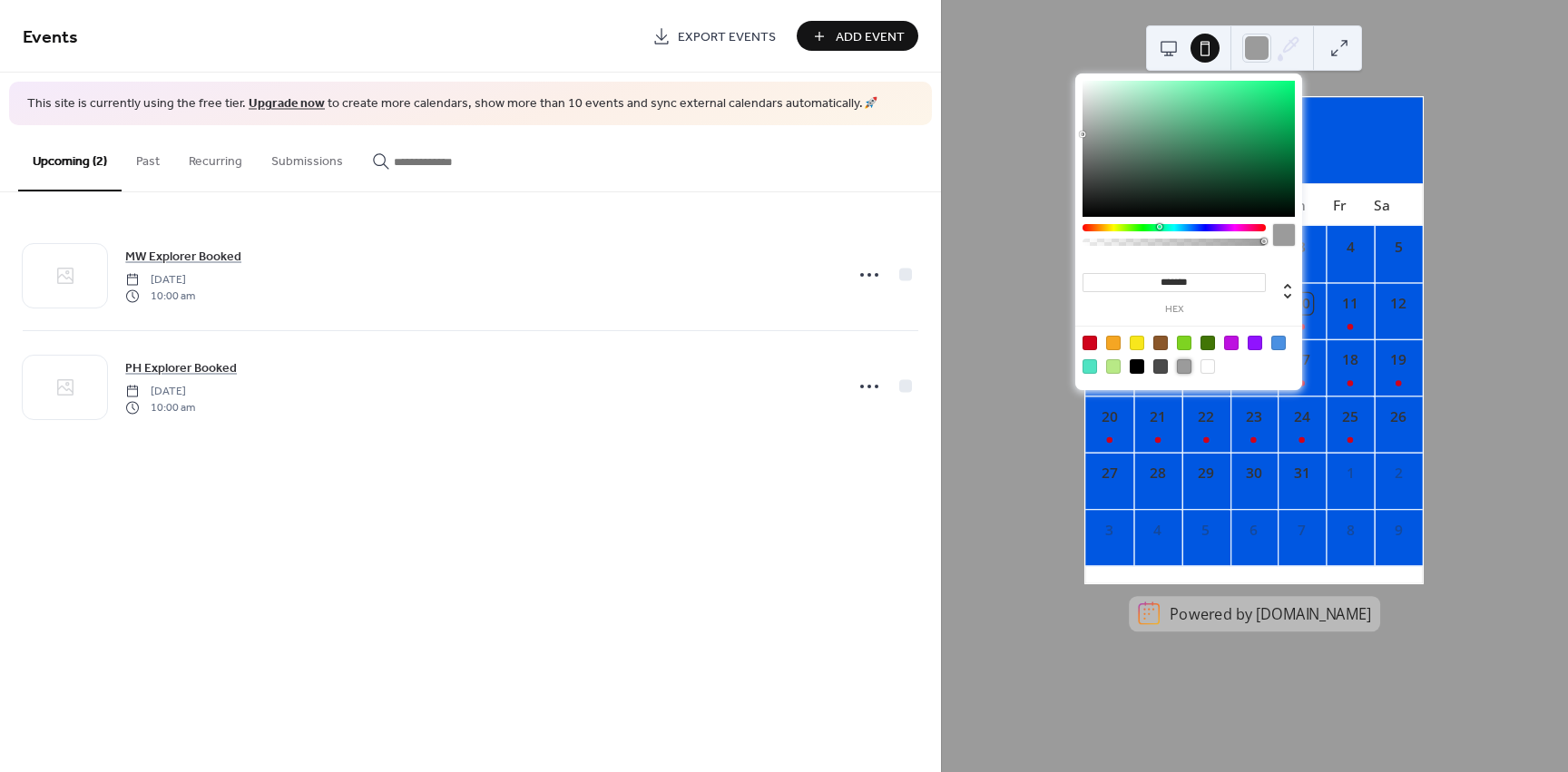 click at bounding box center (1113, 343) 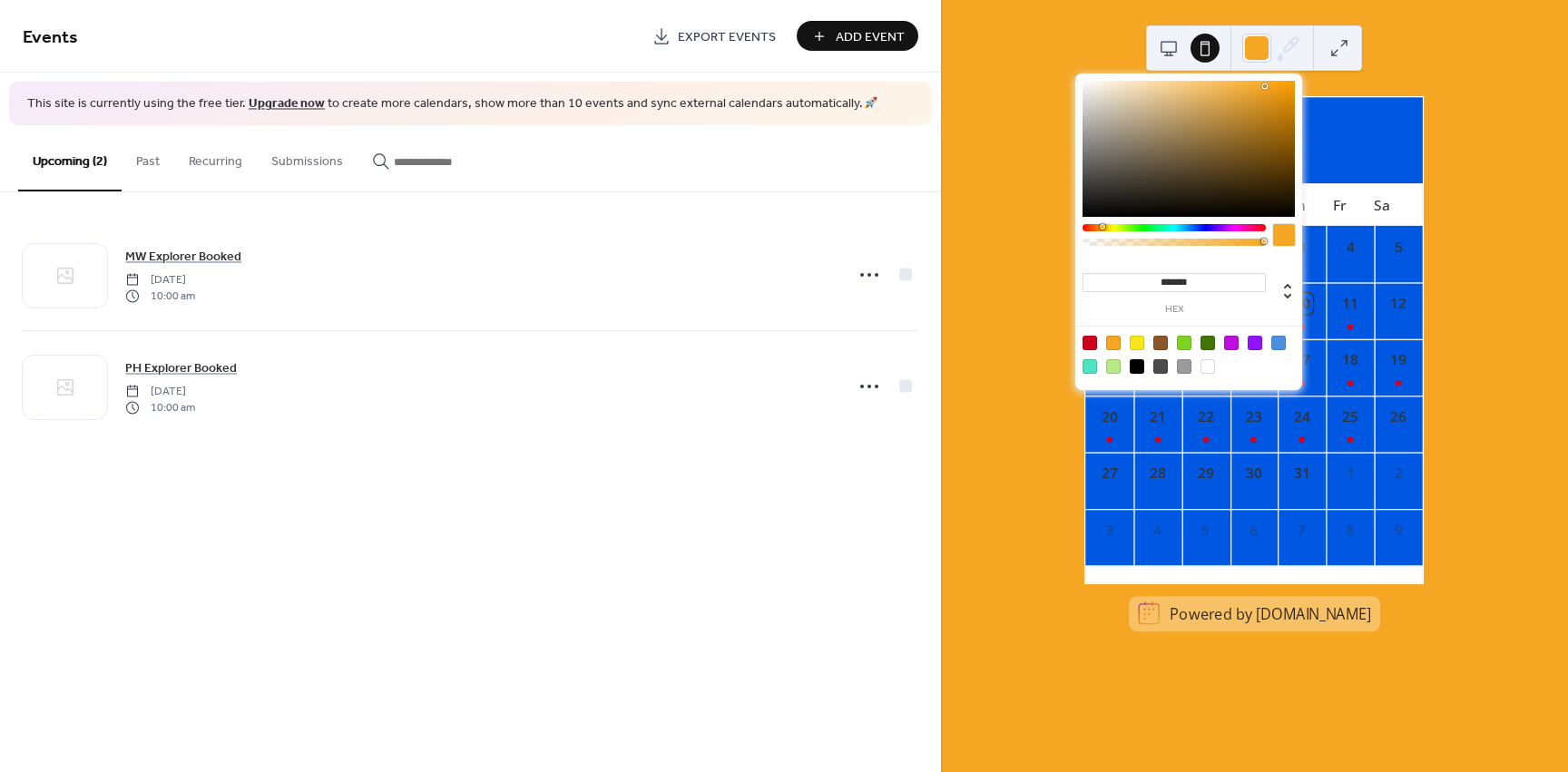 click at bounding box center (1208, 366) 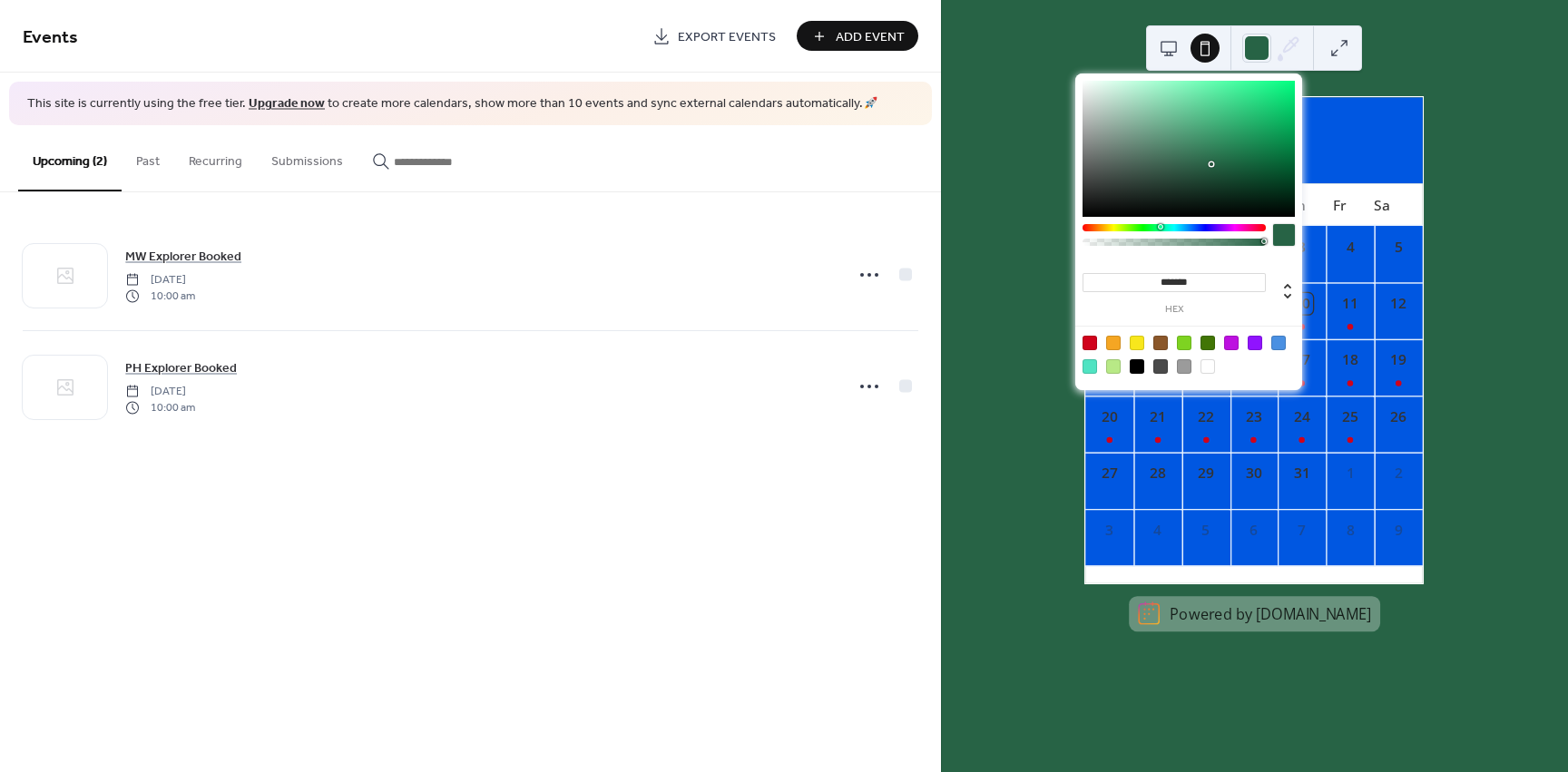 type on "*******" 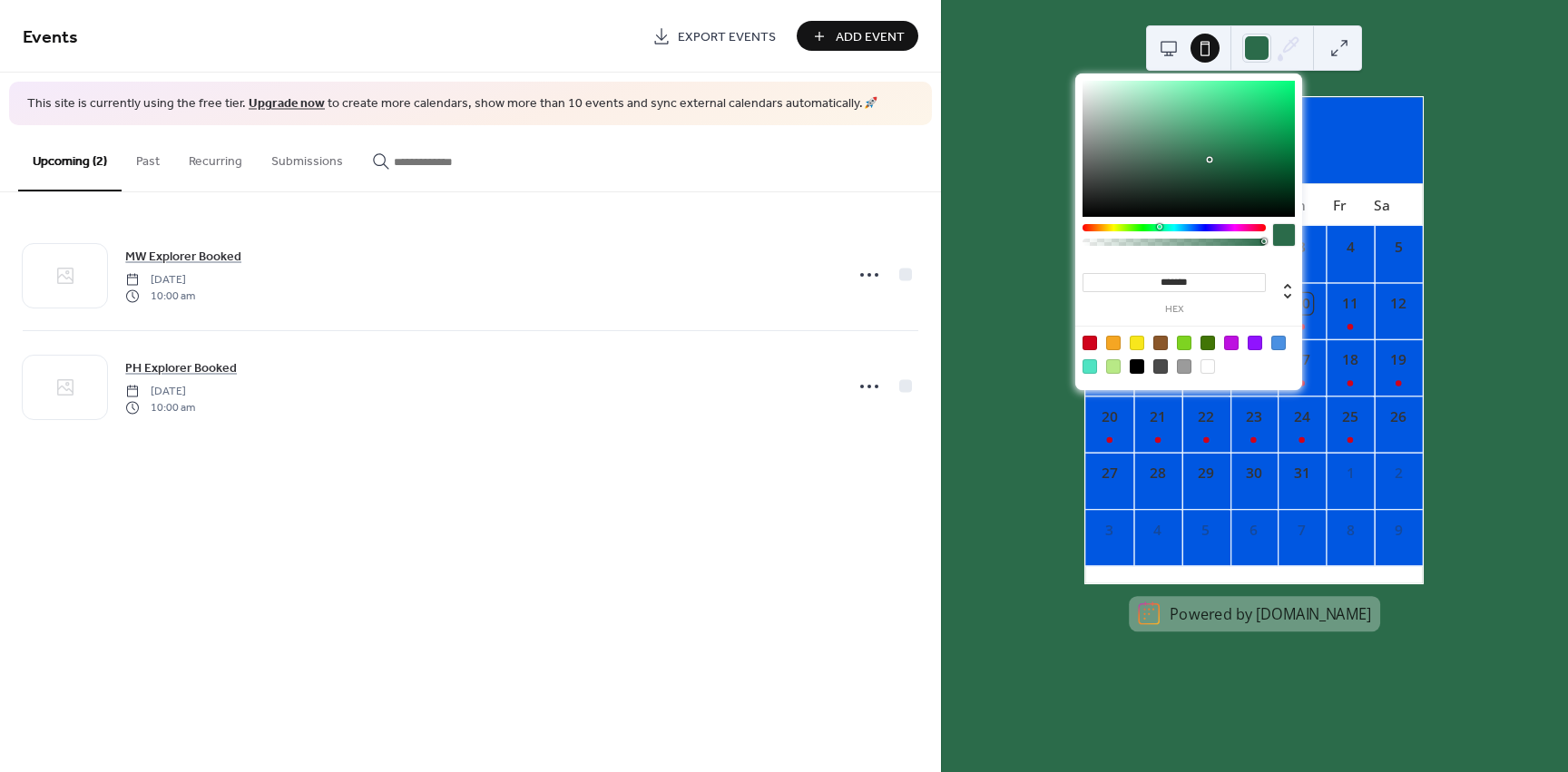 drag, startPoint x: 1181, startPoint y: 186, endPoint x: 1210, endPoint y: 160, distance: 38.948684 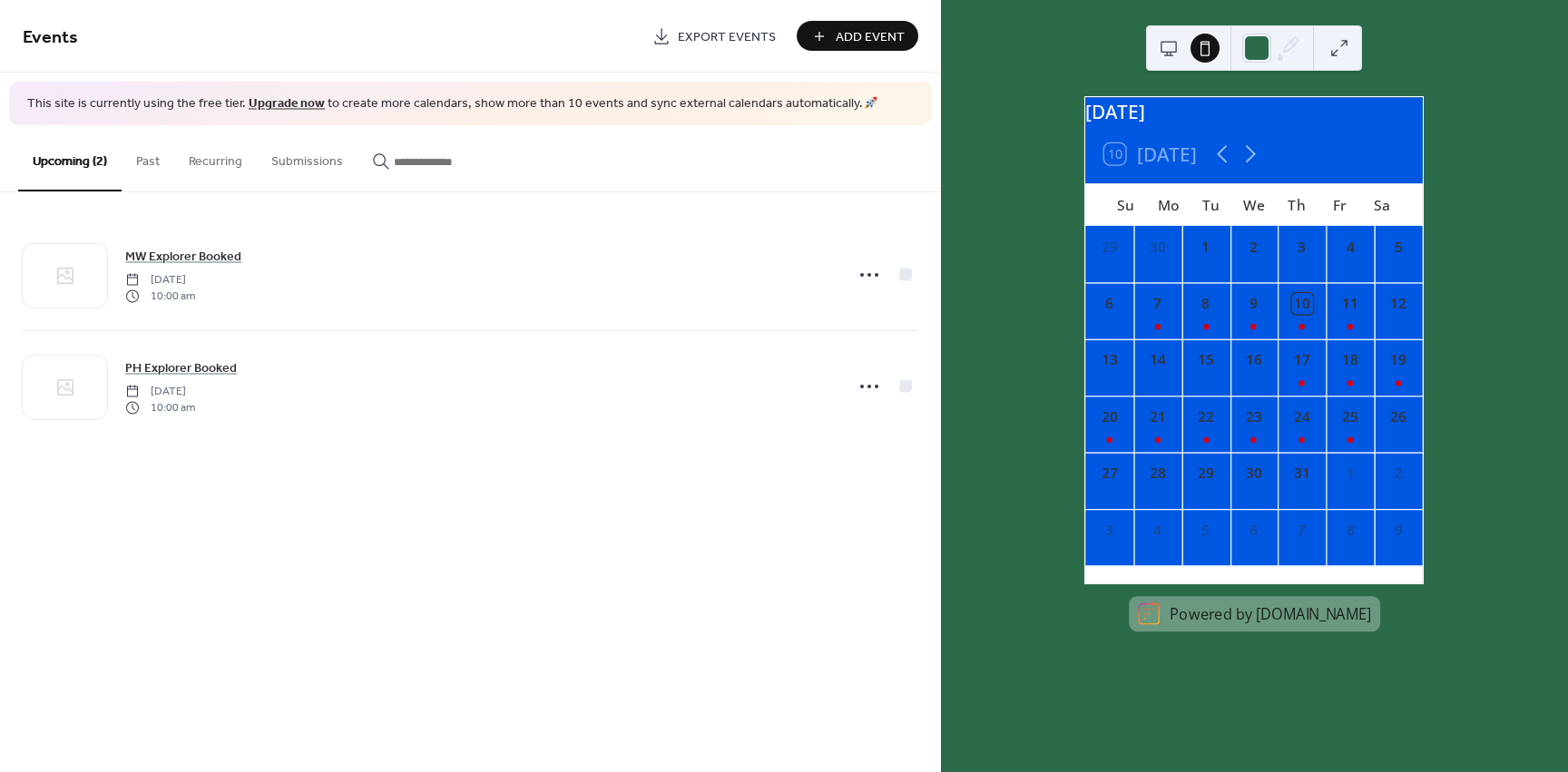 click on "10 [DATE]" at bounding box center [1255, 154] 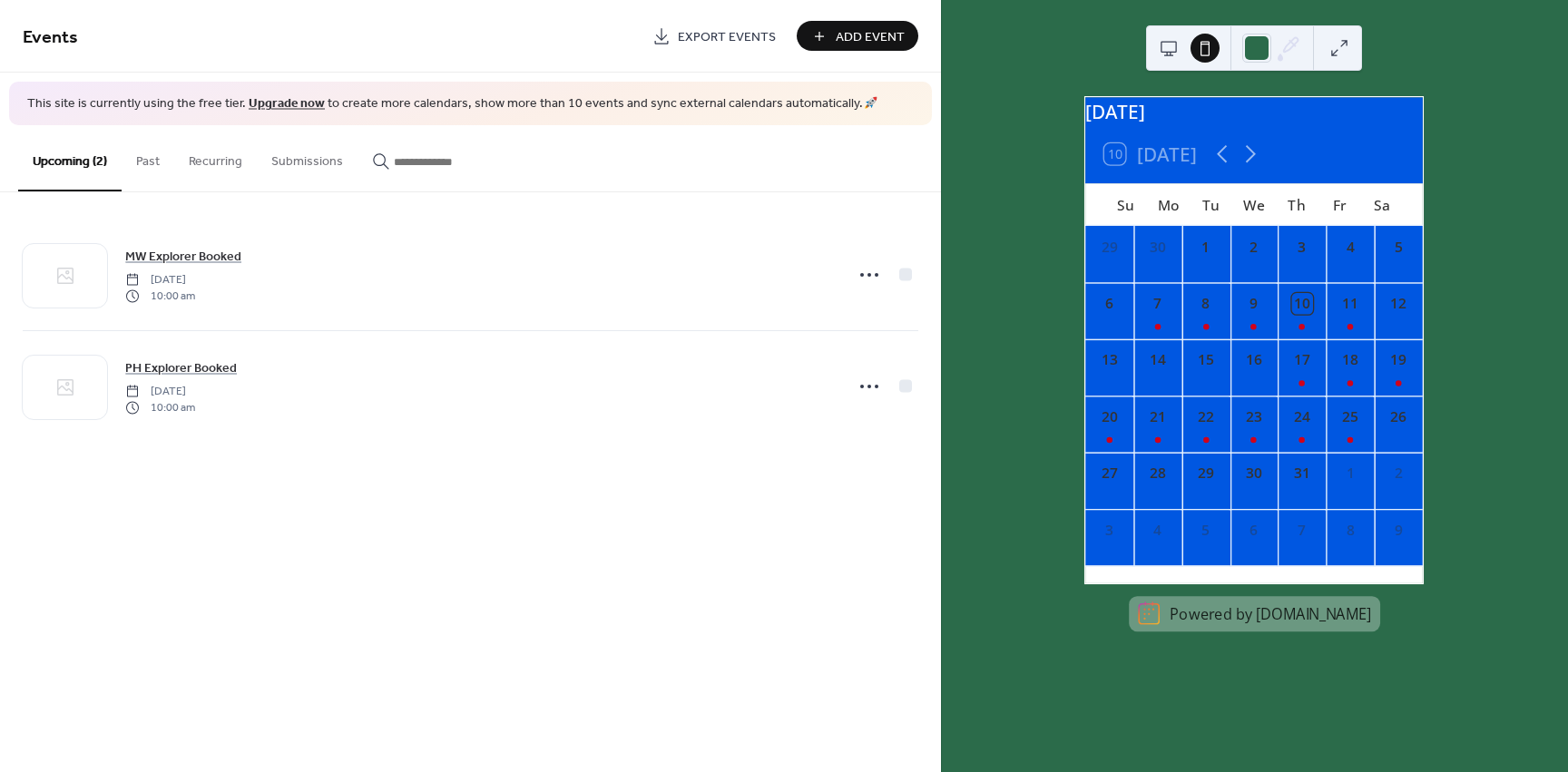 click at bounding box center [1339, 48] 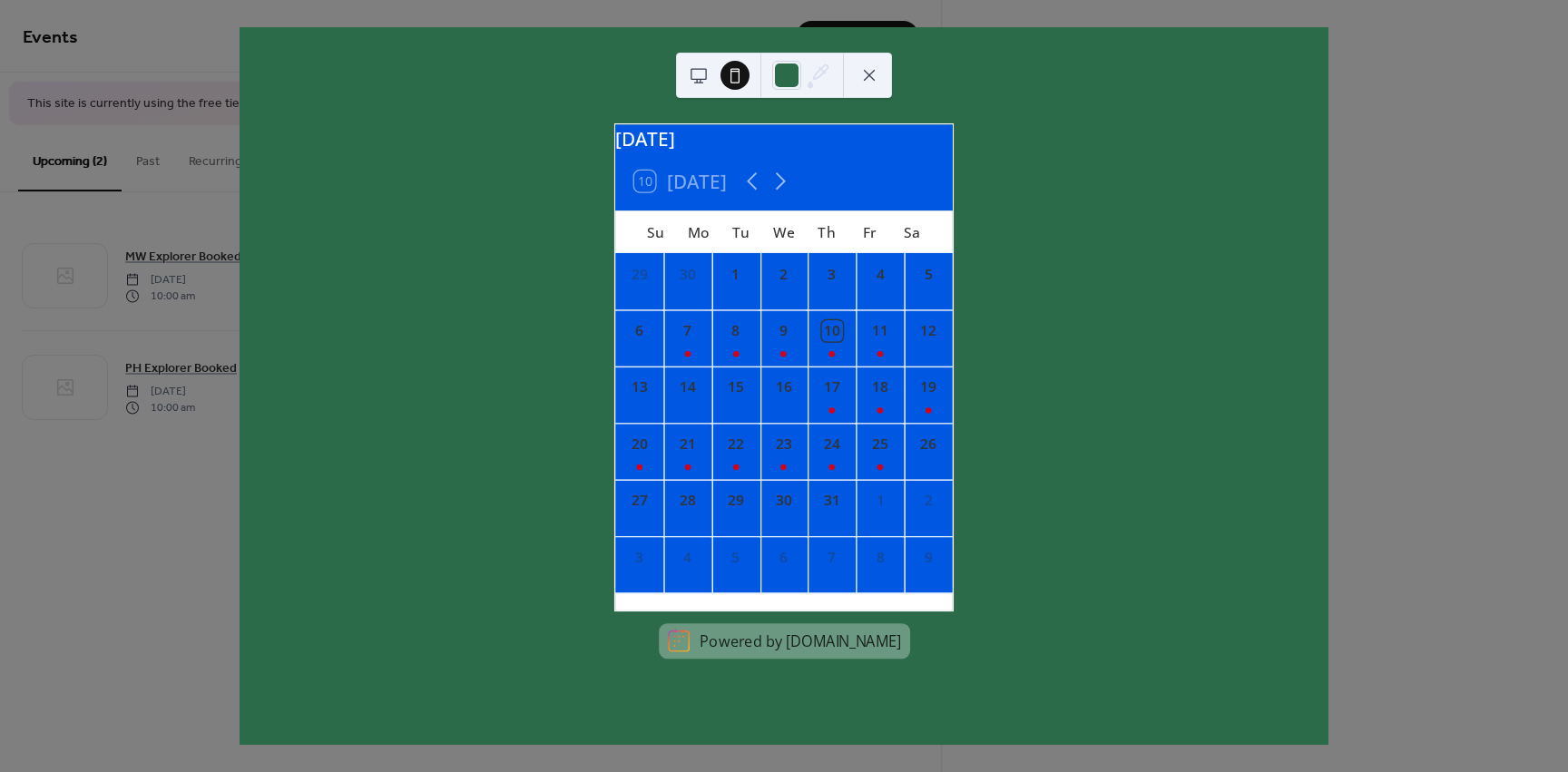 drag, startPoint x: 898, startPoint y: 446, endPoint x: 982, endPoint y: 406, distance: 93.03763 